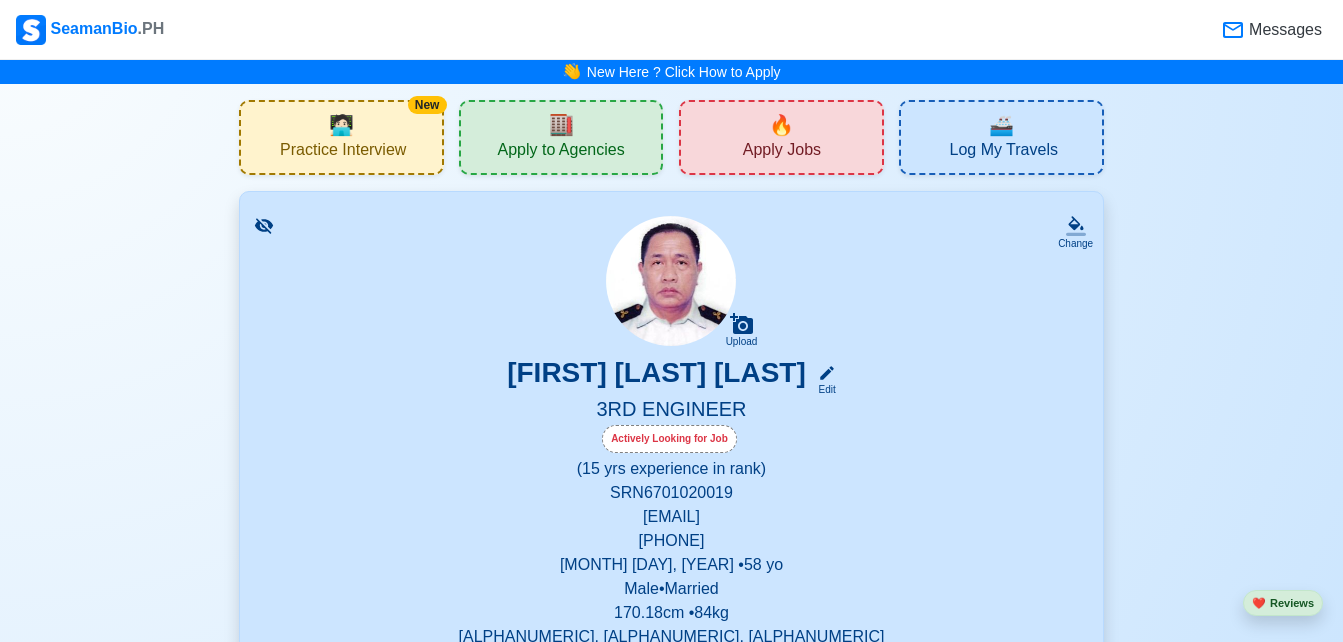 scroll, scrollTop: 0, scrollLeft: 0, axis: both 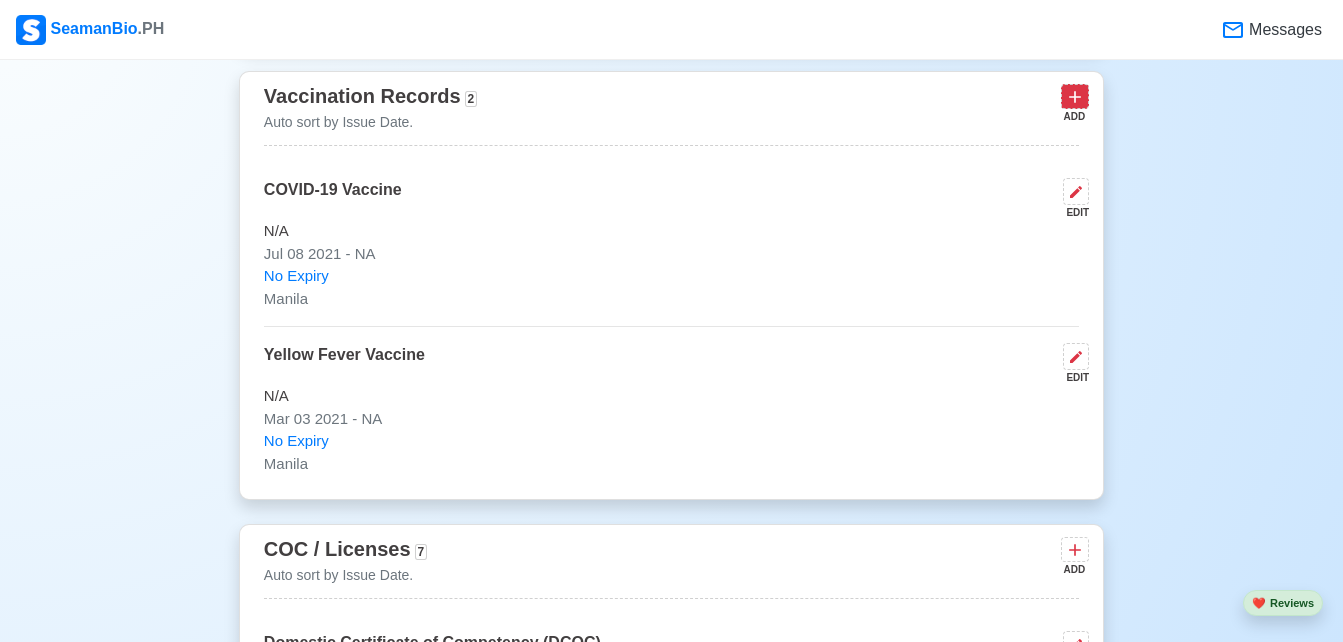 click 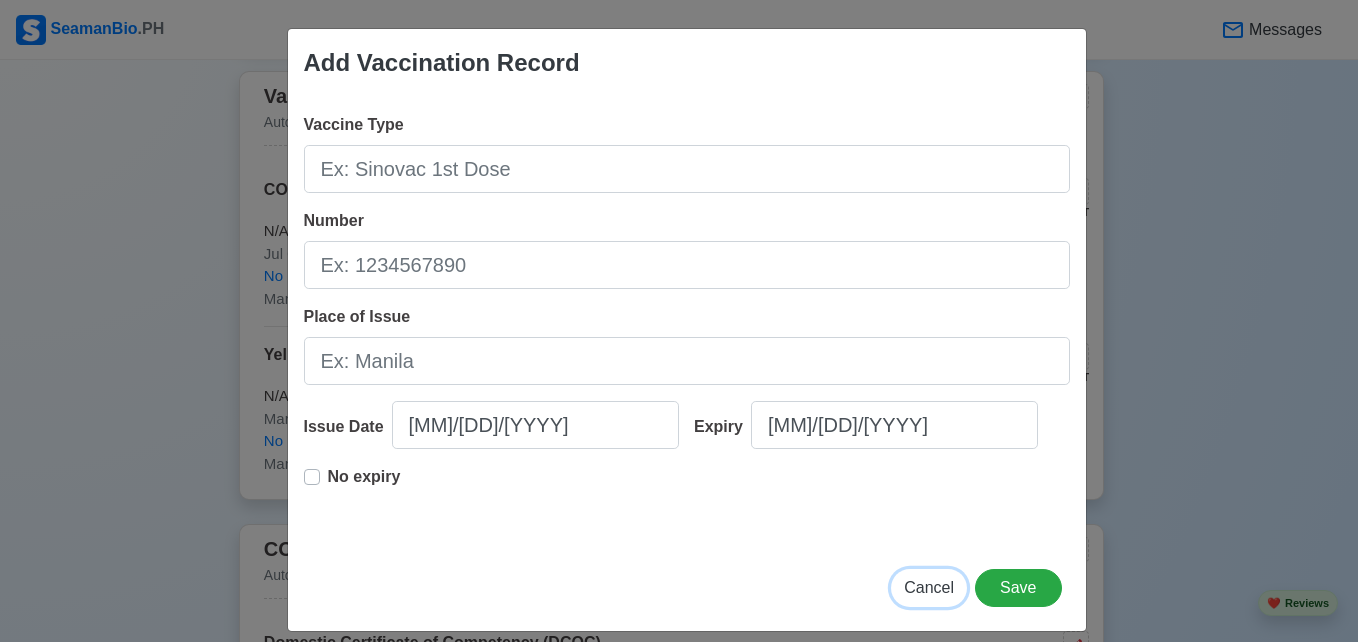 click on "Cancel" at bounding box center (929, 588) 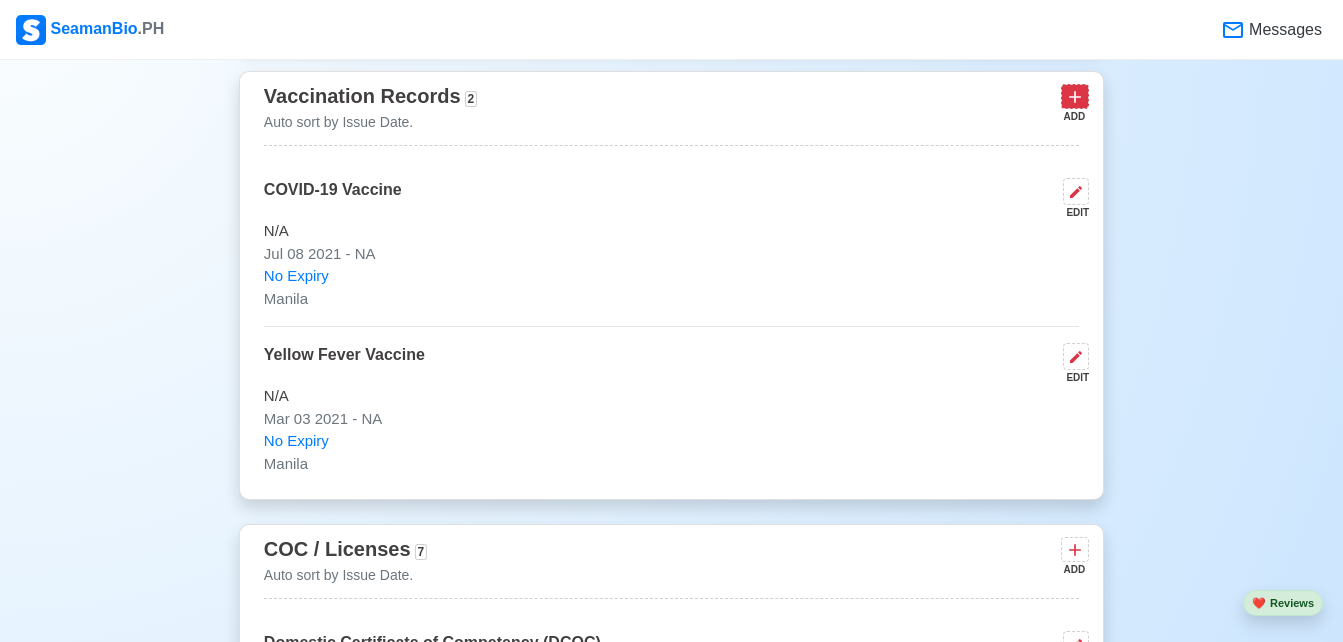 click 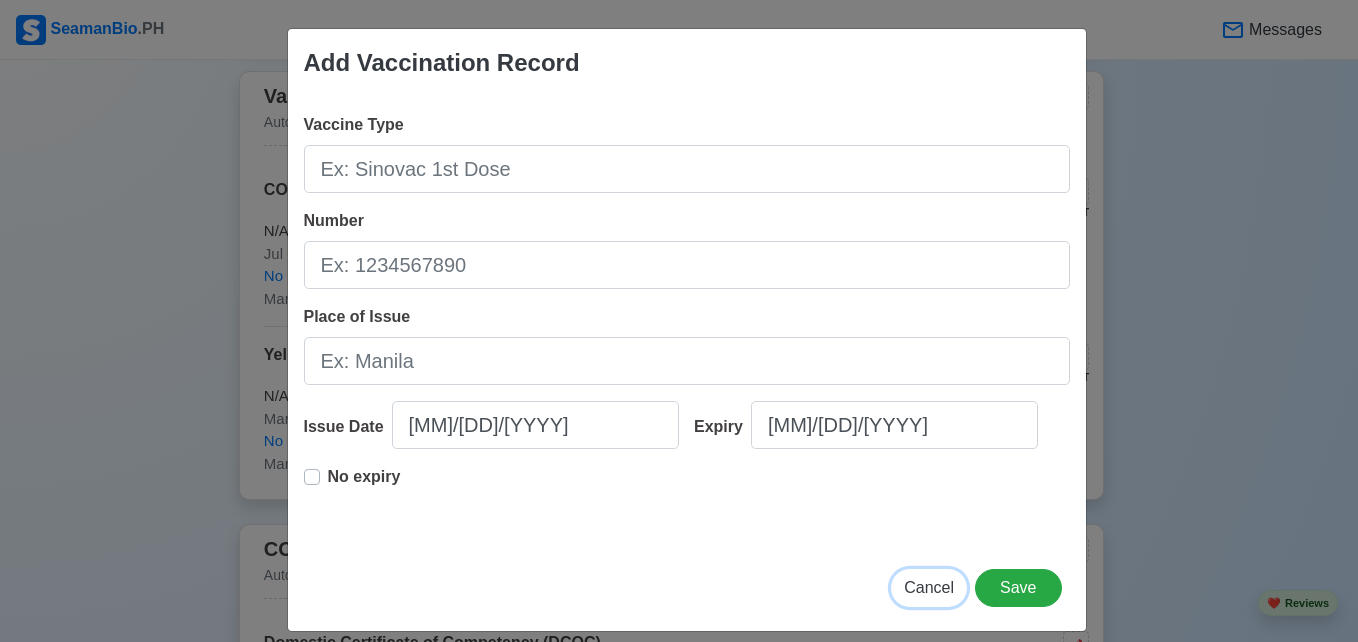 click on "Cancel" at bounding box center [929, 587] 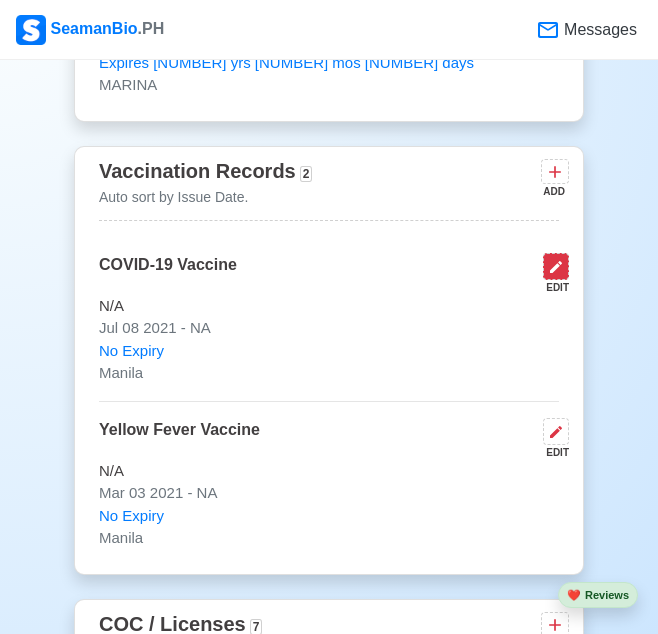 click at bounding box center (556, 266) 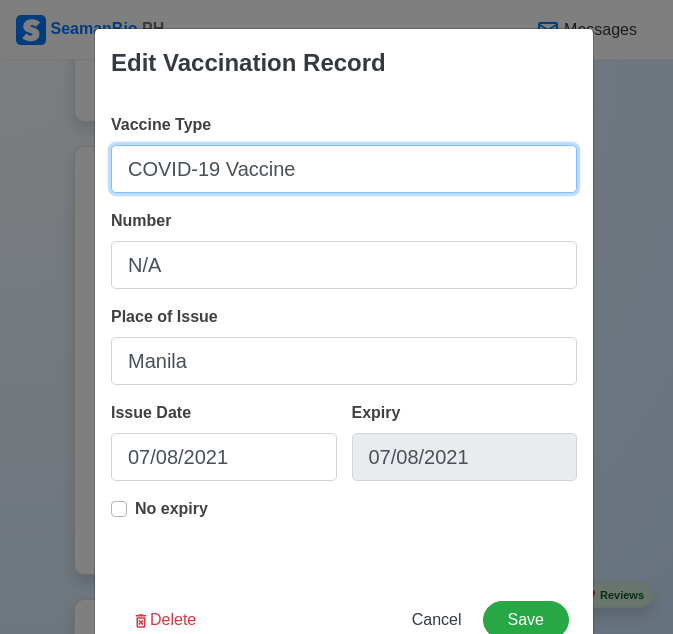 click on "COVID-19 Vaccine" at bounding box center (344, 169) 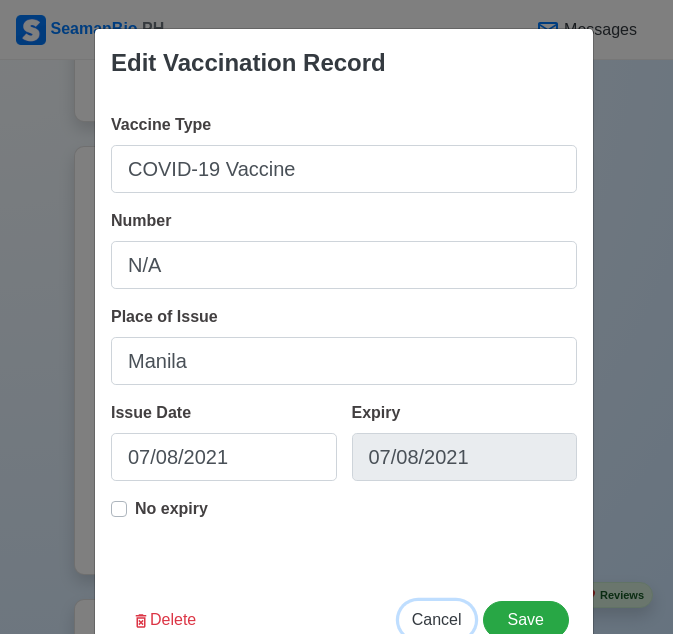 click on "Cancel" at bounding box center [437, 620] 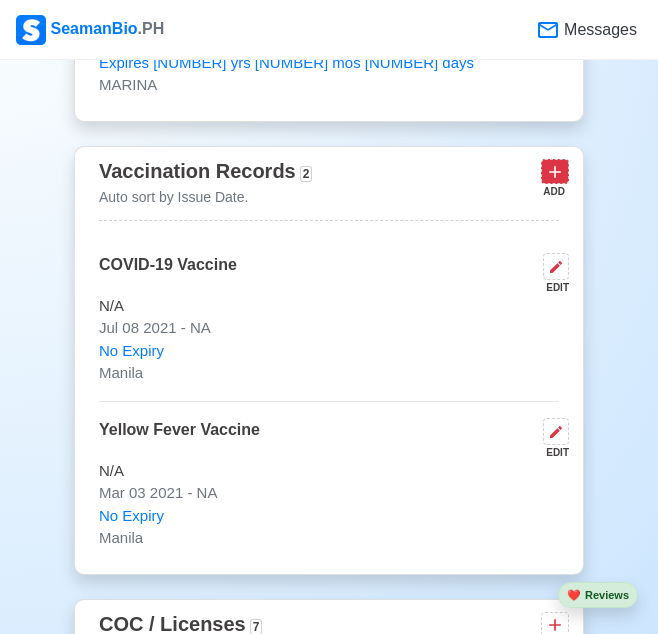 click at bounding box center [555, 171] 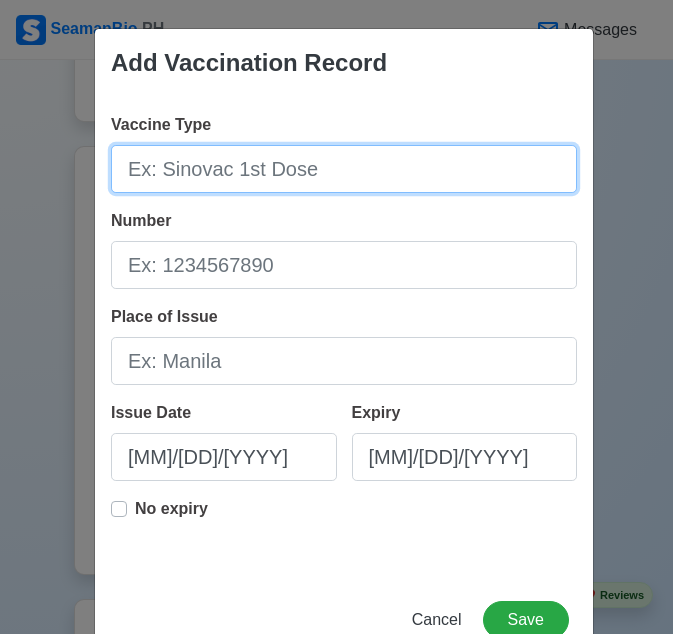 click on "Vaccine Type" at bounding box center (344, 169) 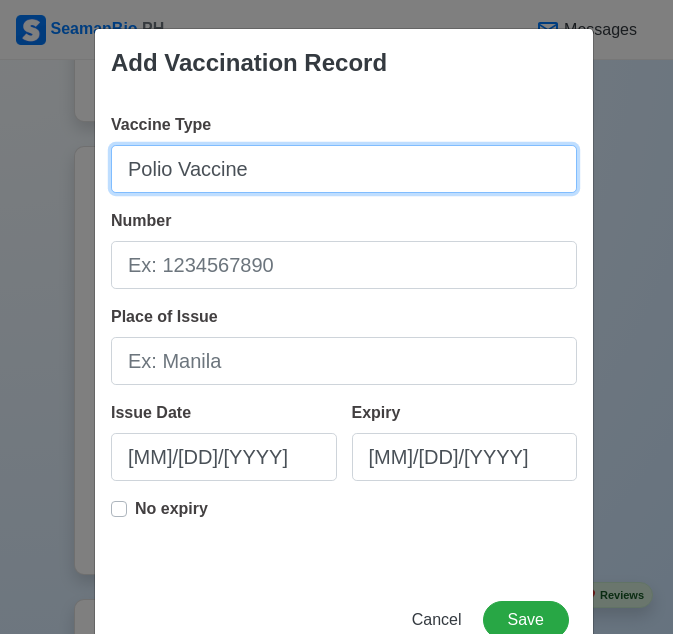 type on "Polio Vaccine" 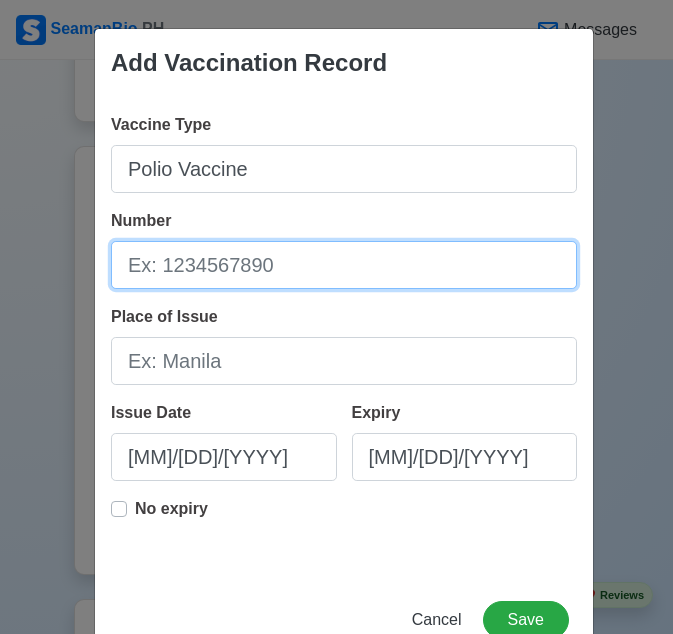 click on "Number" at bounding box center (344, 265) 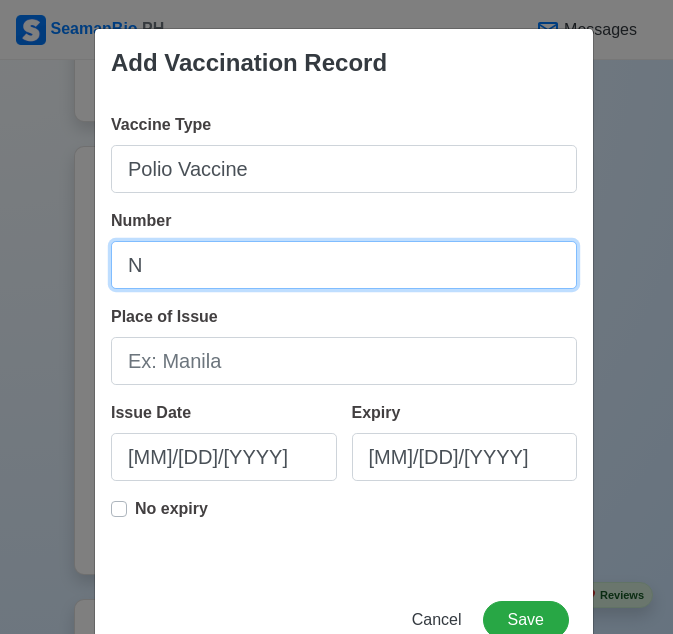 type on "N/A" 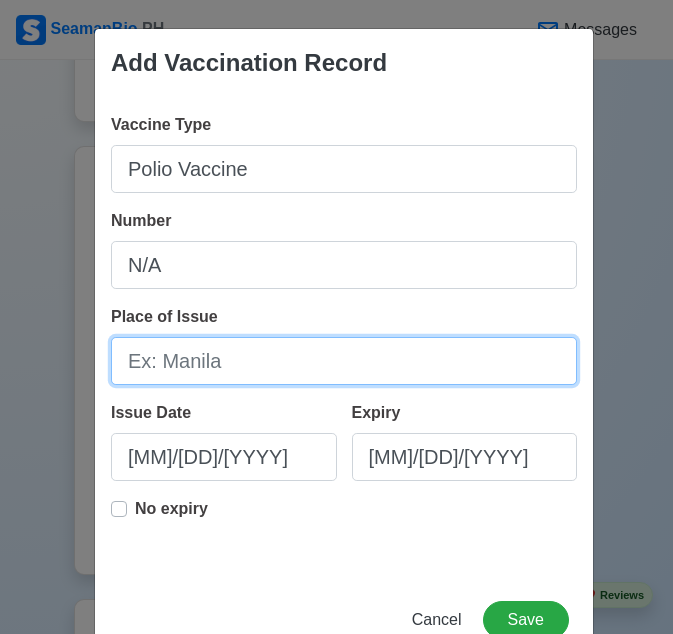 click on "Place of Issue" at bounding box center [344, 361] 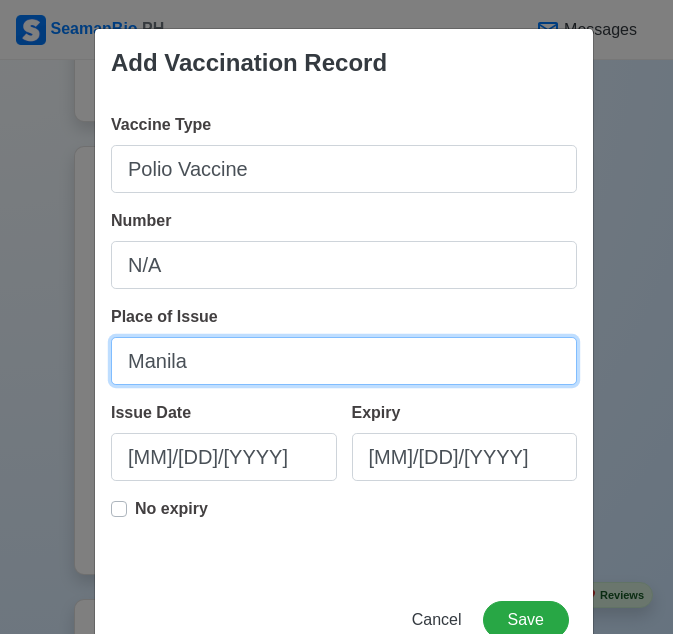 type on "Manila" 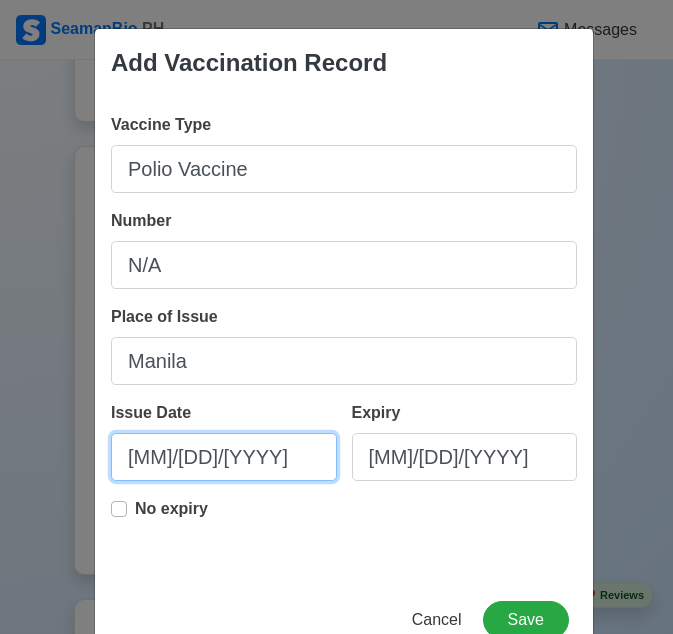 select on "****" 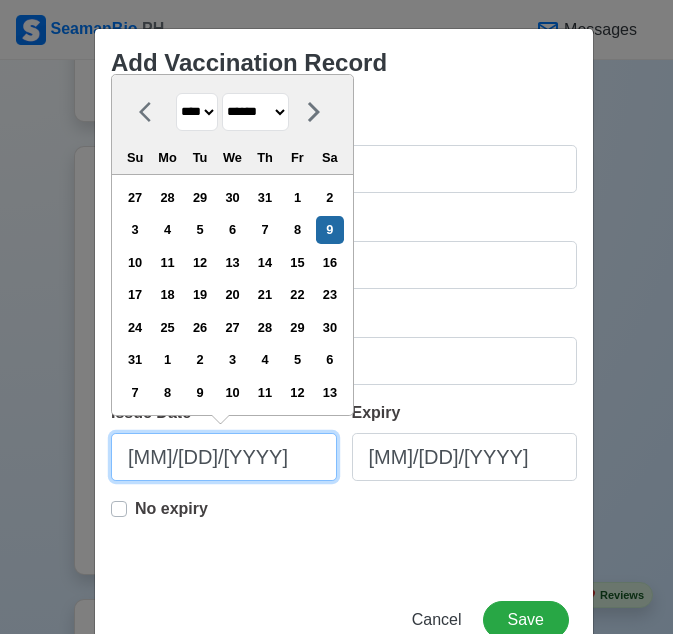 click on "[MM]/[DD]/[YYYY]" at bounding box center [224, 457] 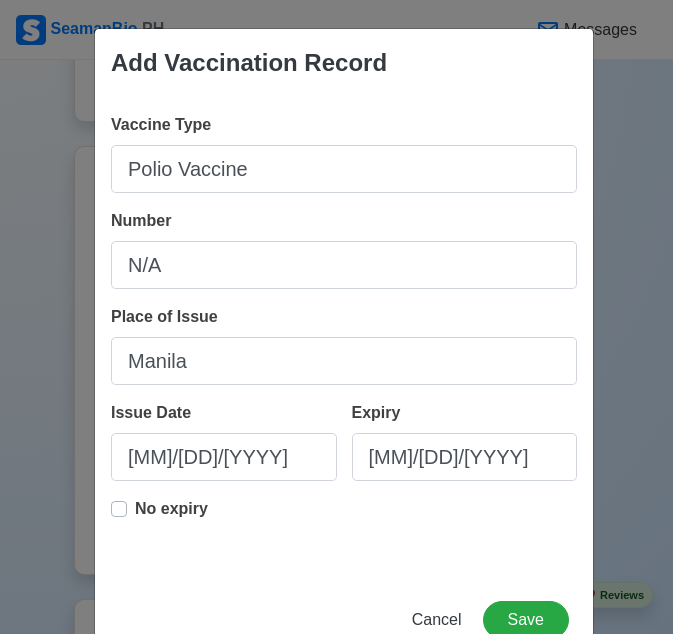 click on "No expiry" at bounding box center [171, 517] 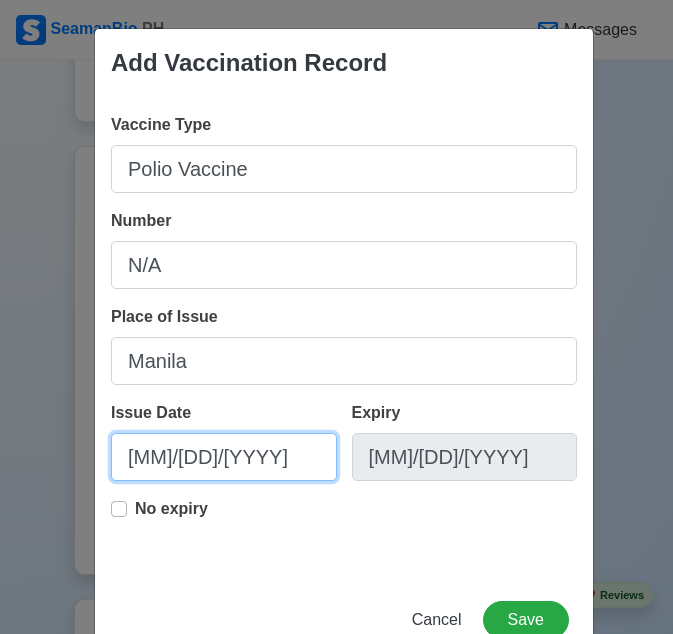 select on "****" 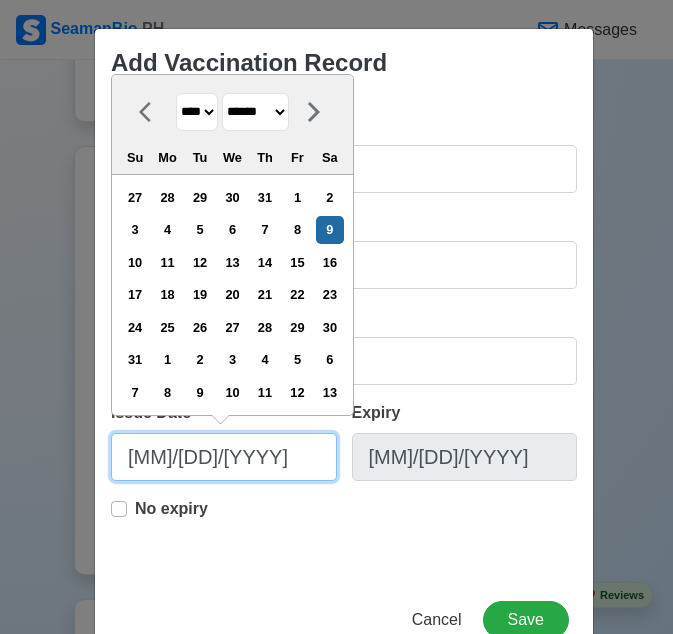 click on "[MM]/[DD]/[YYYY]" at bounding box center (224, 457) 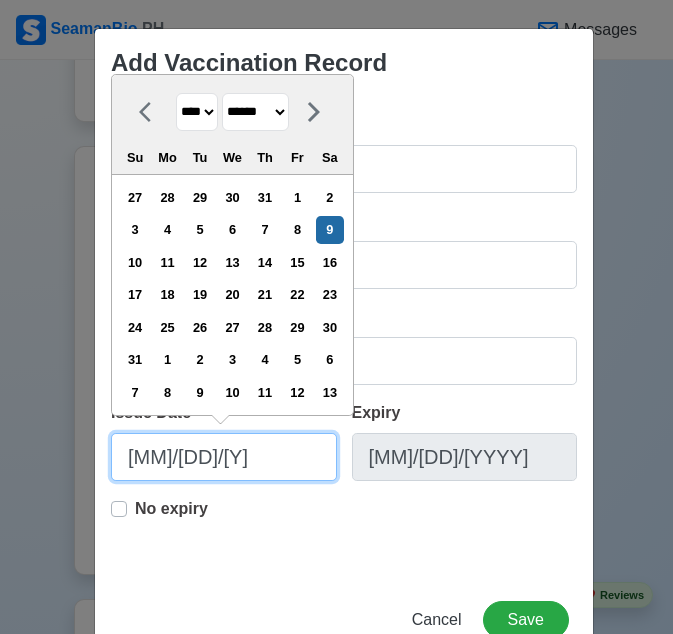 type on "[MM]/[DD]/" 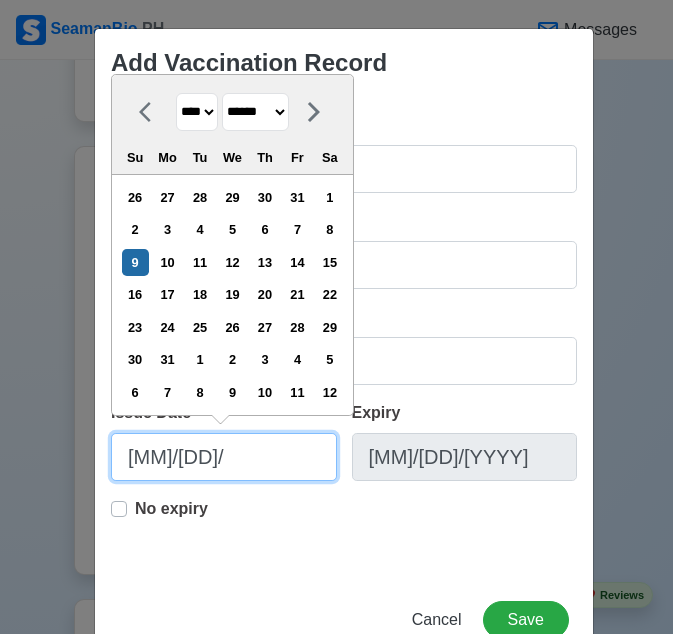 type on "[MM]/[DD]/[Y]" 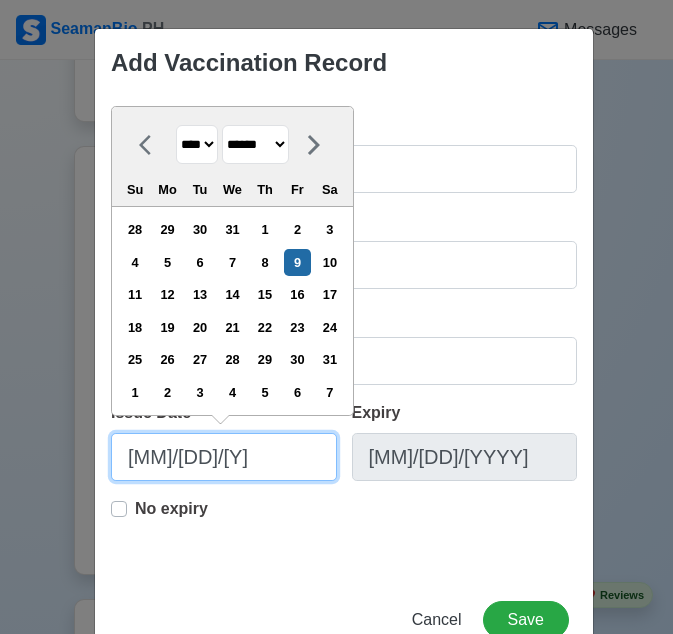 type on "[MM]/[DD]/" 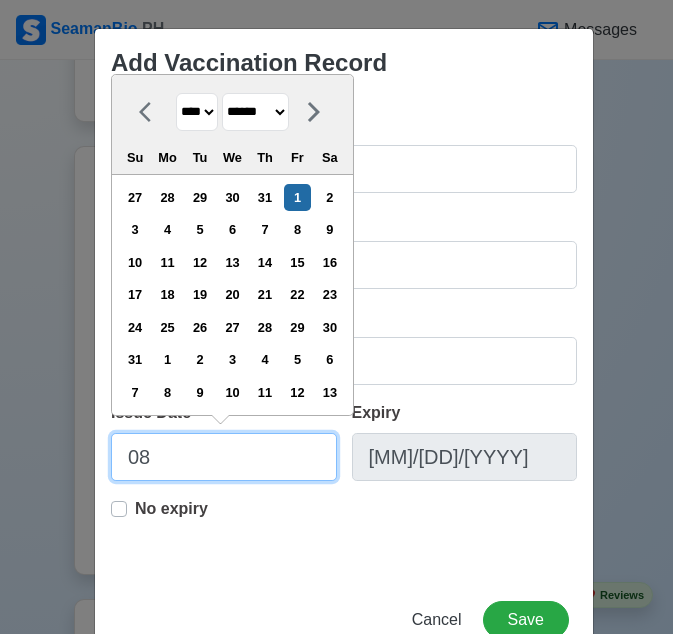 type on "0" 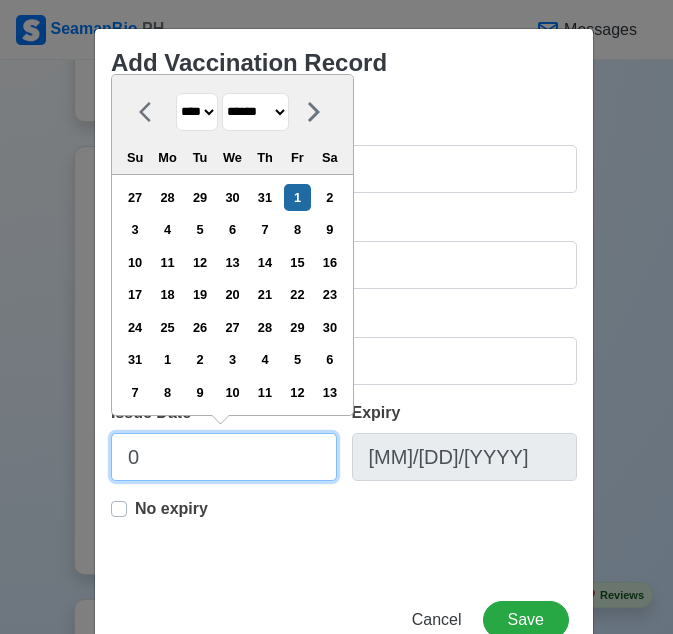 select on "****" 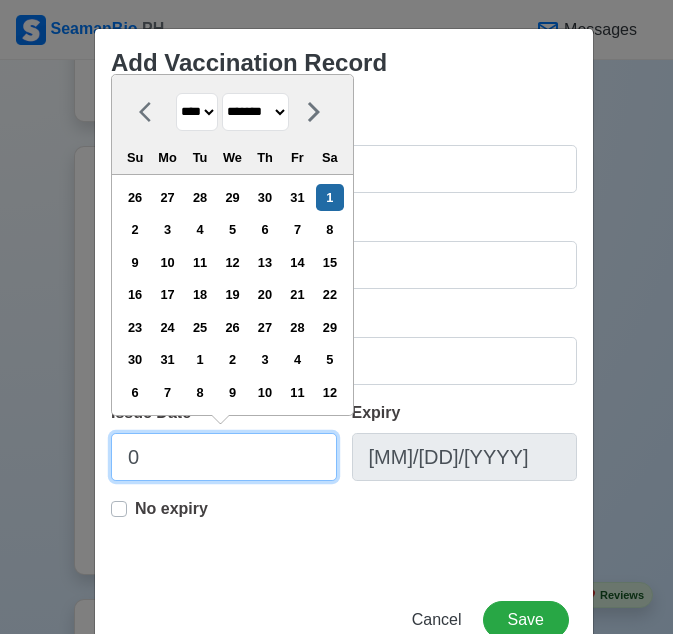 type on "04" 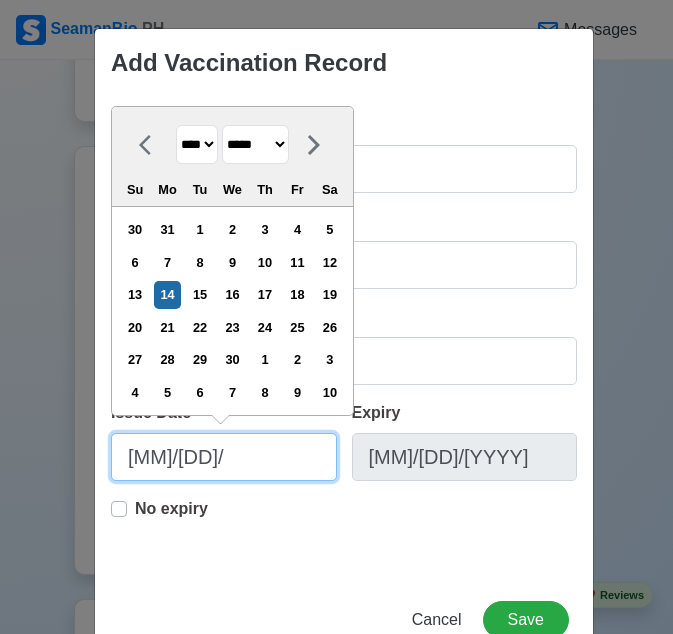 type on "[MM]/[DD]/[Y]" 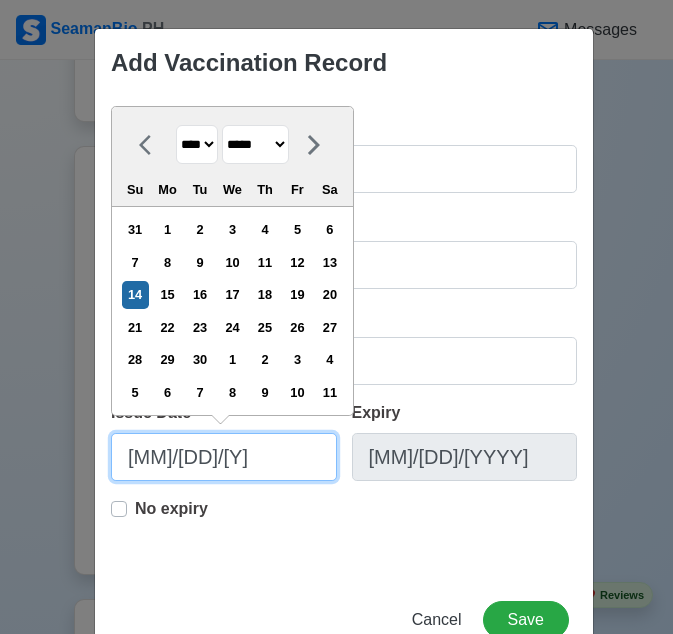type on "[MM]/[DD]/" 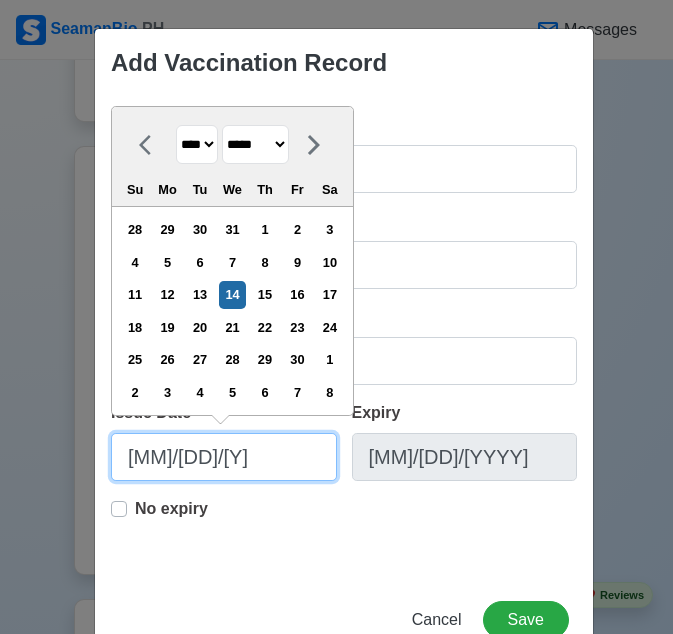 type on "[MM]/[DD]/[YYYY]" 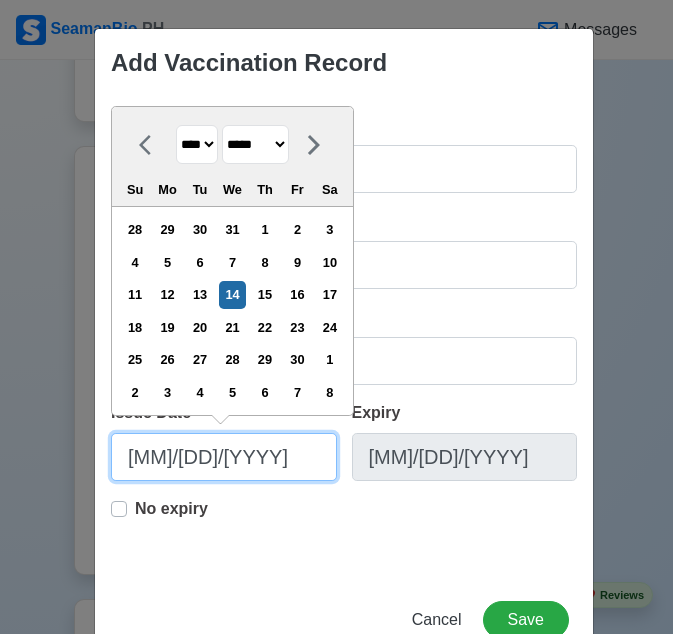 type on "[MM]/[DD]/[YYYY]" 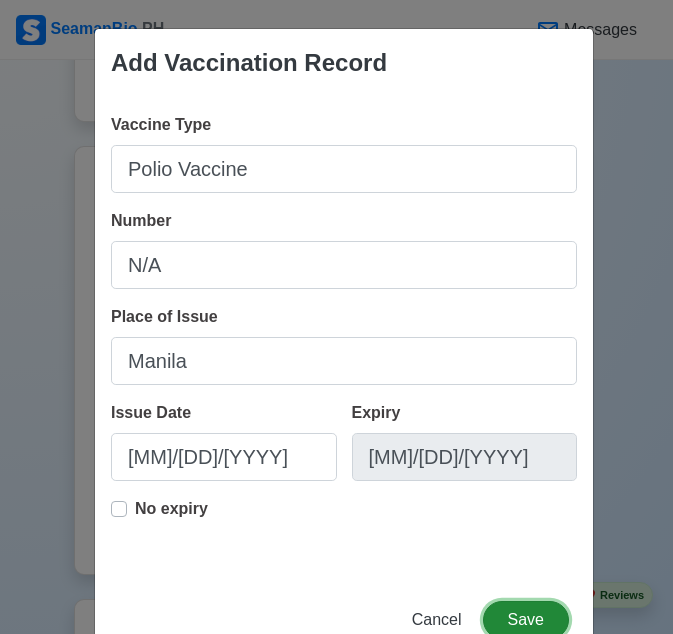click on "Save" at bounding box center [526, 620] 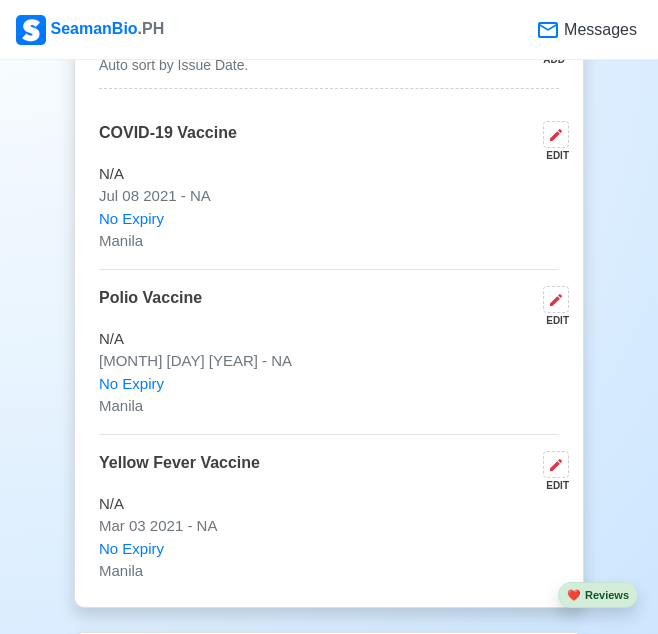scroll, scrollTop: 2246, scrollLeft: 0, axis: vertical 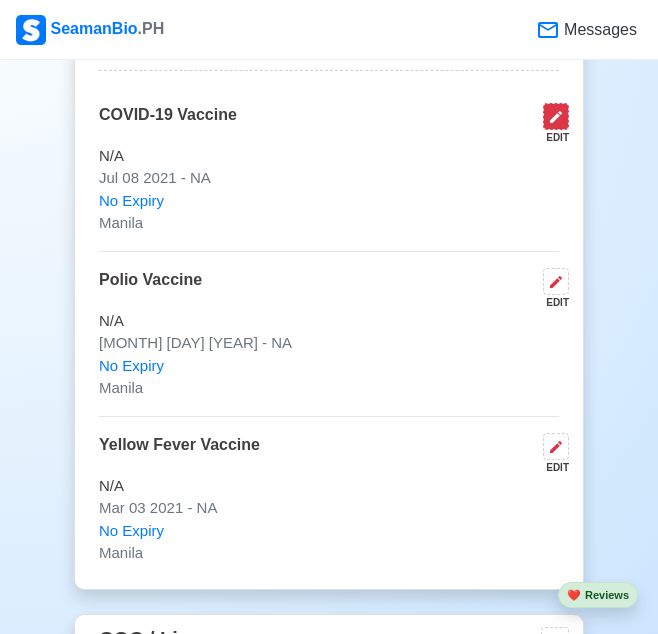 click at bounding box center (556, 116) 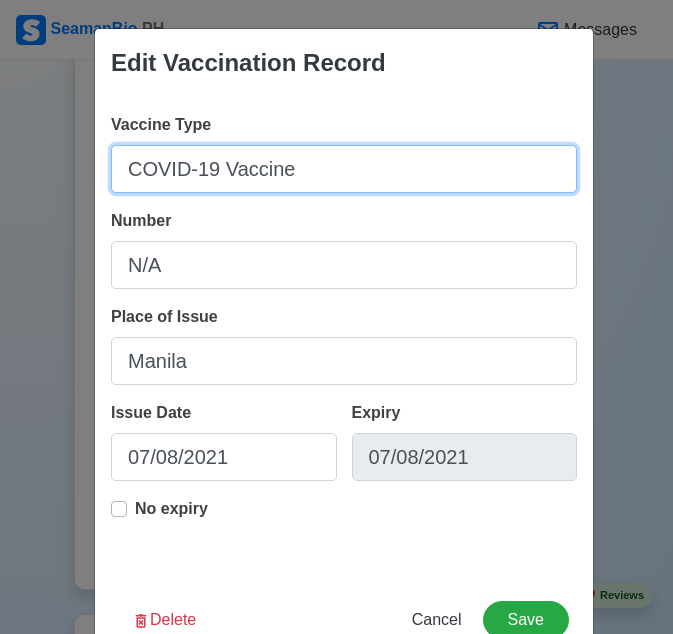 click on "COVID-19 Vaccine" at bounding box center [344, 169] 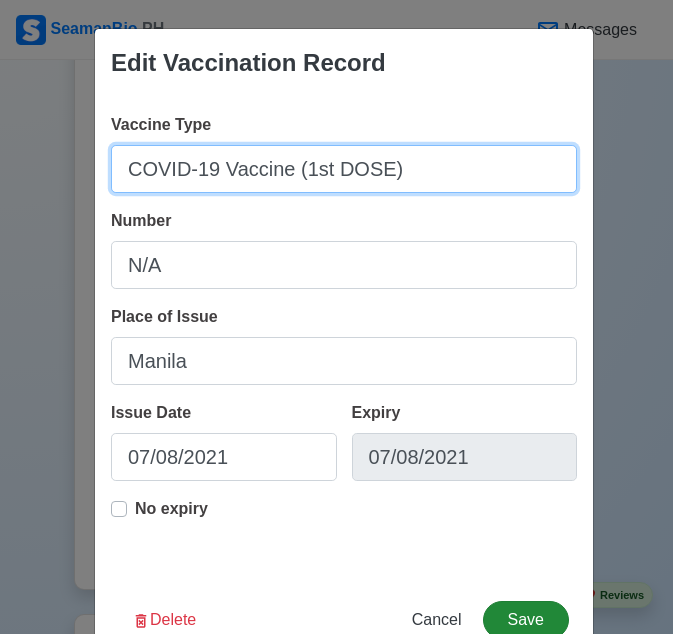 type on "COVID-19 Vaccine (1st DOSE)" 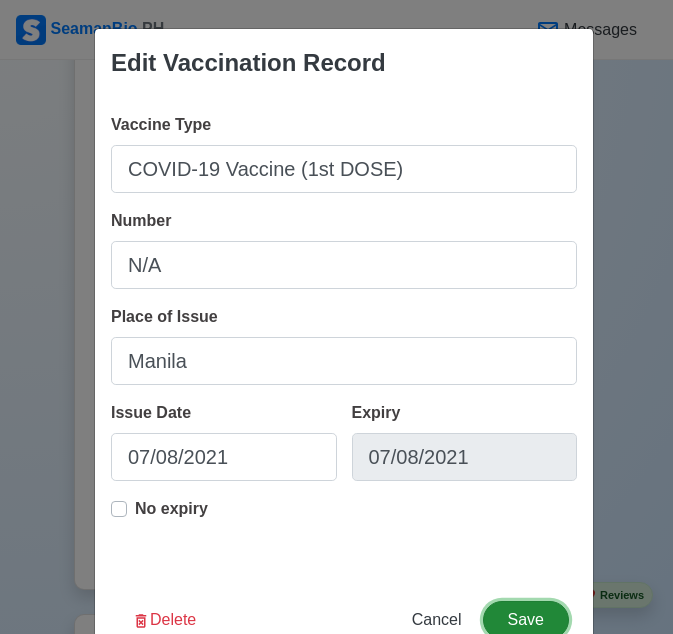 click on "Save" at bounding box center (526, 620) 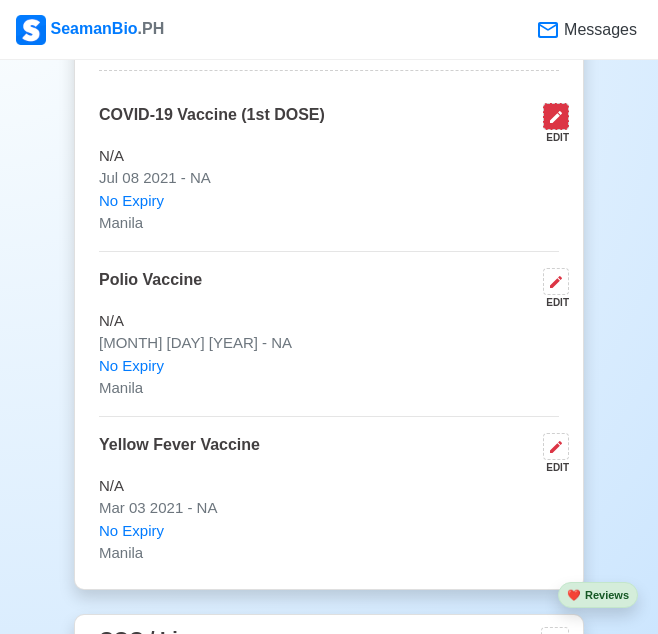 click at bounding box center [556, 116] 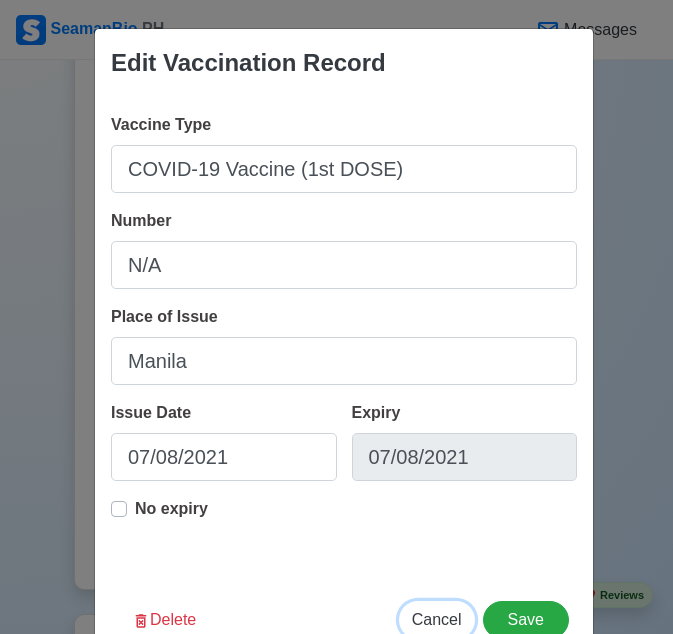 click on "Cancel" at bounding box center [437, 619] 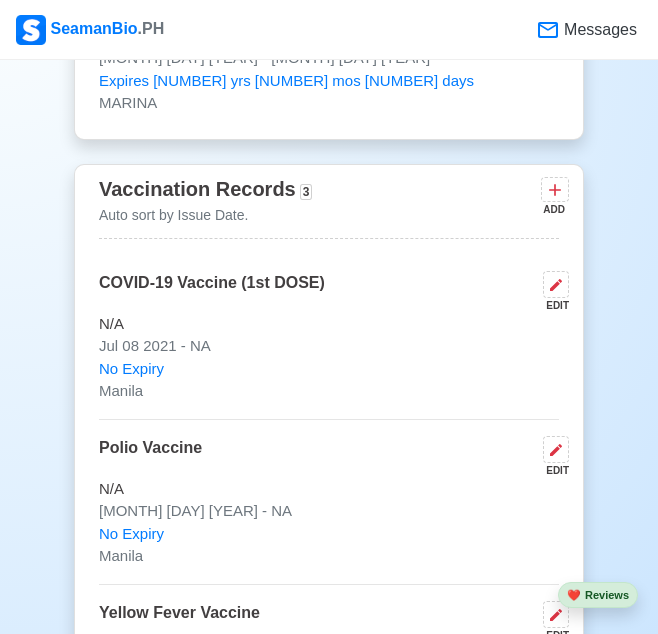 scroll, scrollTop: 2059, scrollLeft: 0, axis: vertical 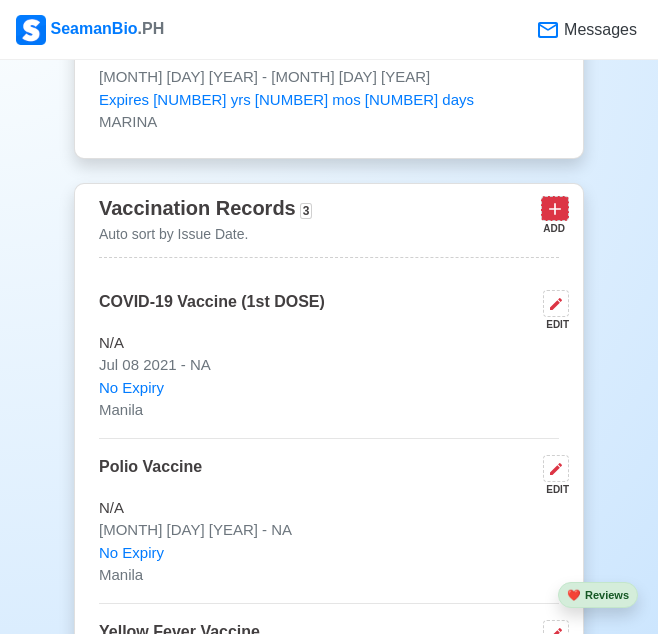 click 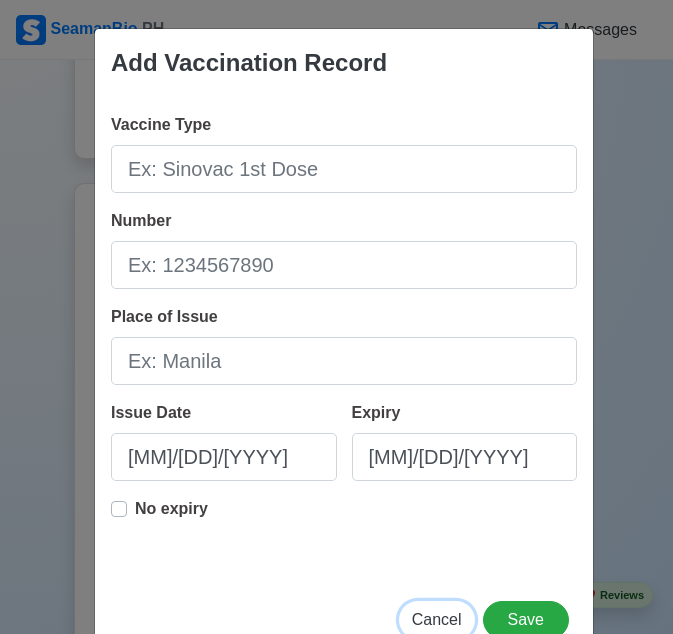 click on "Cancel" at bounding box center [437, 620] 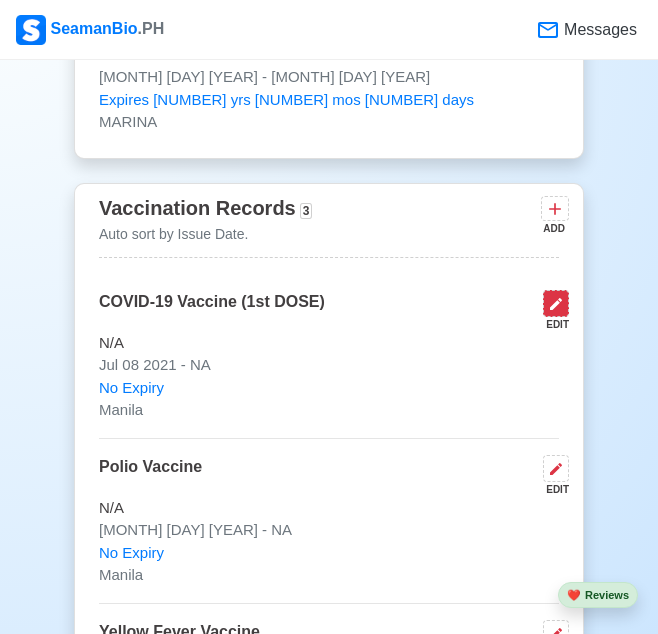 click at bounding box center [556, 303] 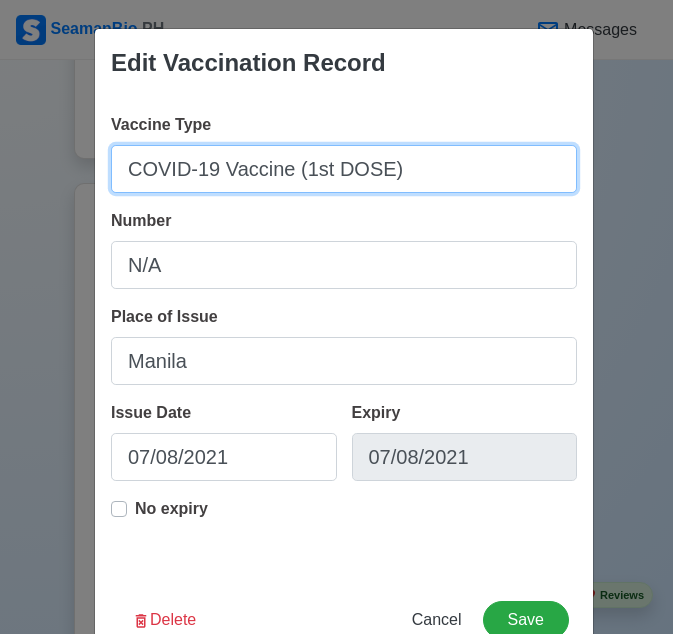 click on "COVID-19 Vaccine (1st DOSE)" at bounding box center [344, 169] 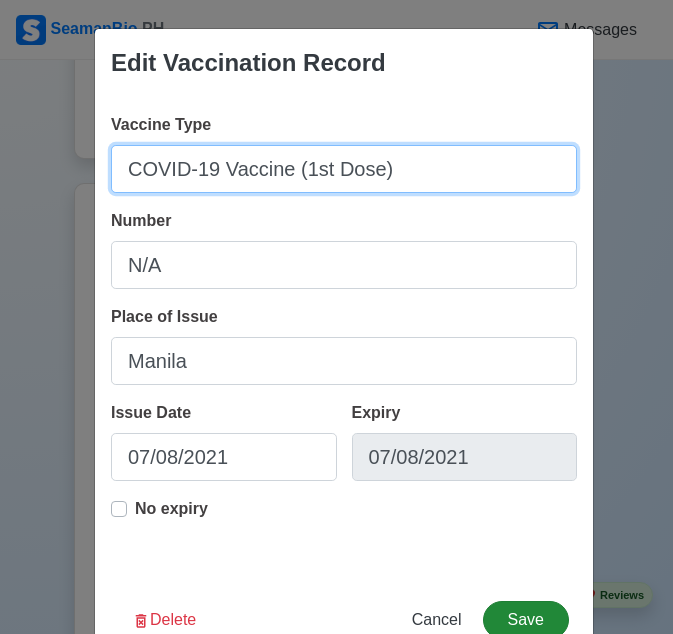 type on "COVID-19 Vaccine (1st Dose)" 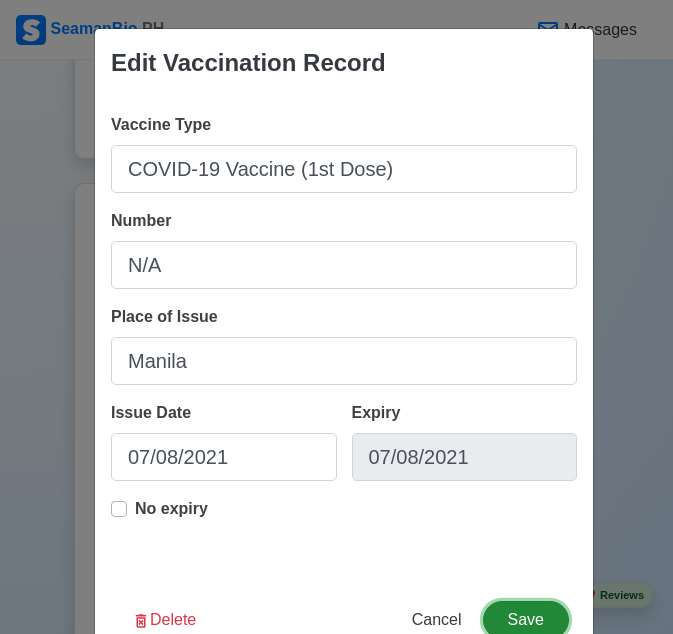 click on "Save" at bounding box center [526, 620] 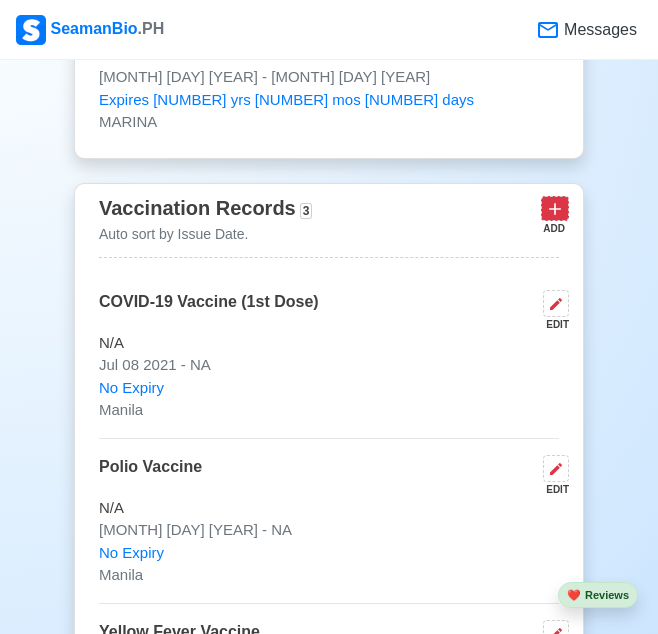 click 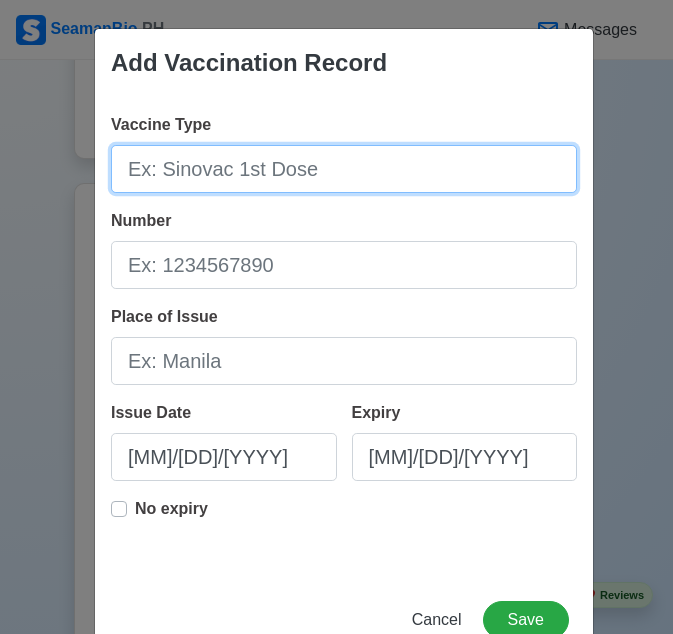 click on "Vaccine Type" at bounding box center [344, 169] 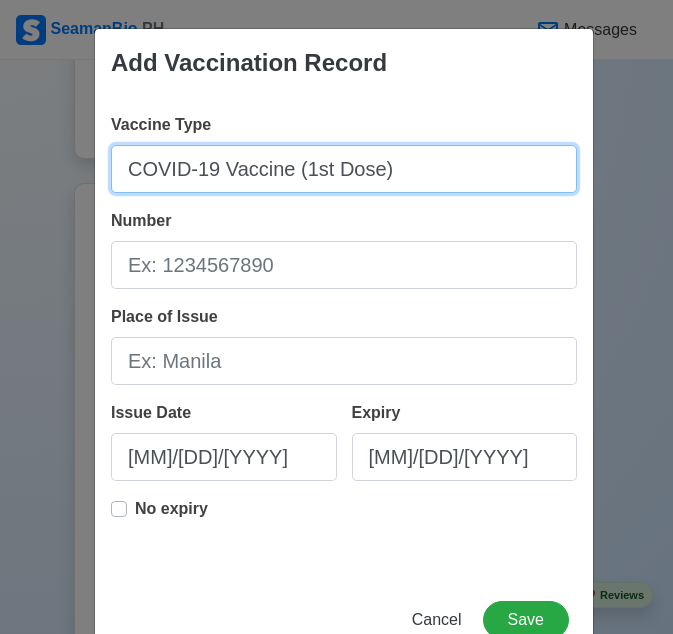 click on "COVID-19 Vaccine (1st Dose)" at bounding box center [344, 169] 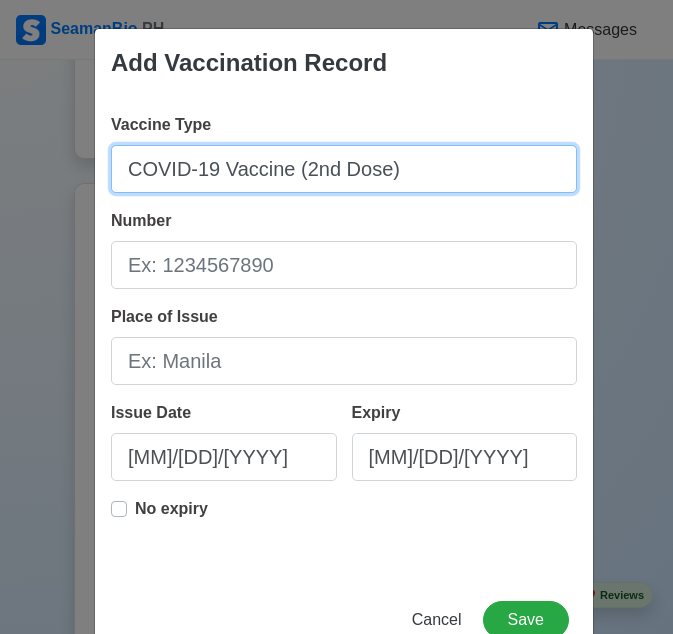 drag, startPoint x: 396, startPoint y: 172, endPoint x: 105, endPoint y: 171, distance: 291.0017 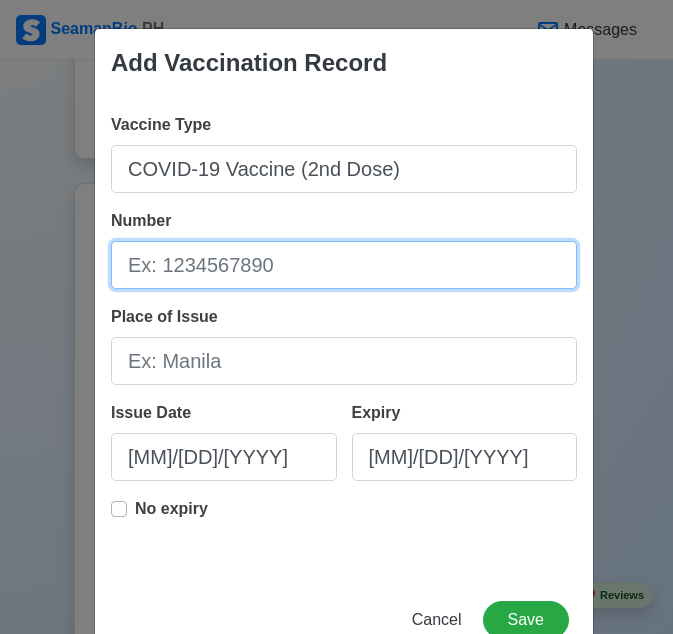 click on "Number" at bounding box center [344, 265] 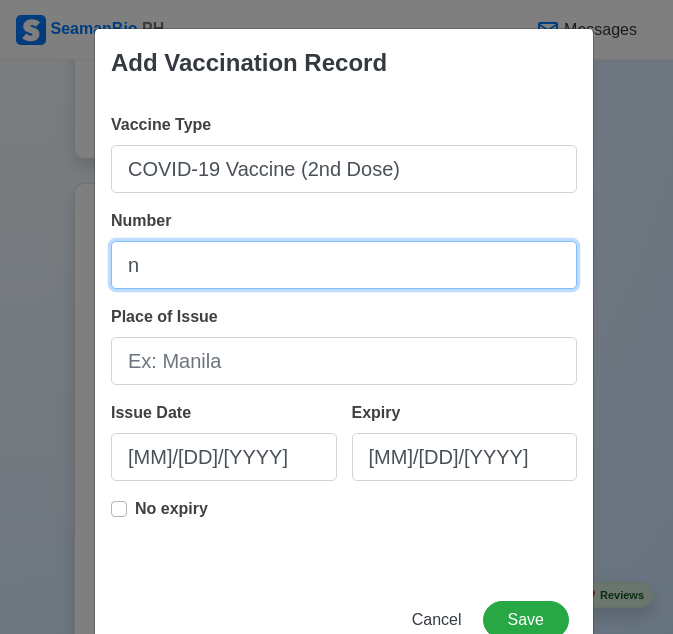 type on "N/A" 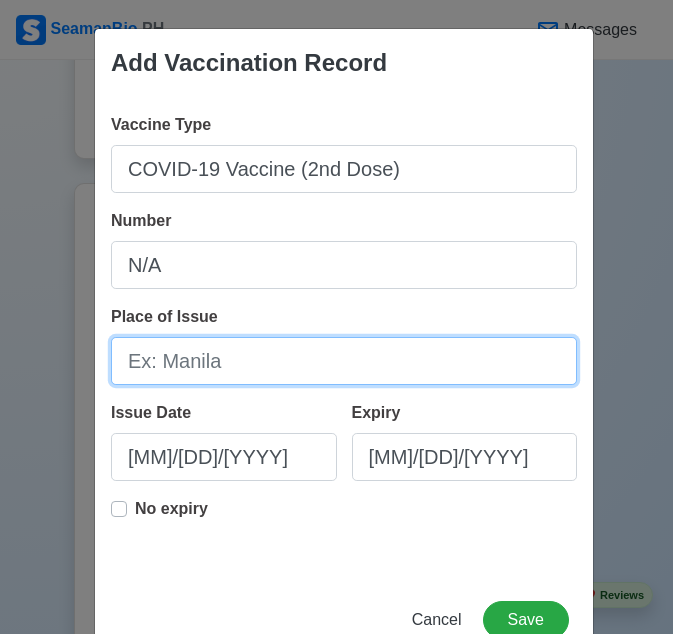 click on "Place of Issue" at bounding box center [344, 361] 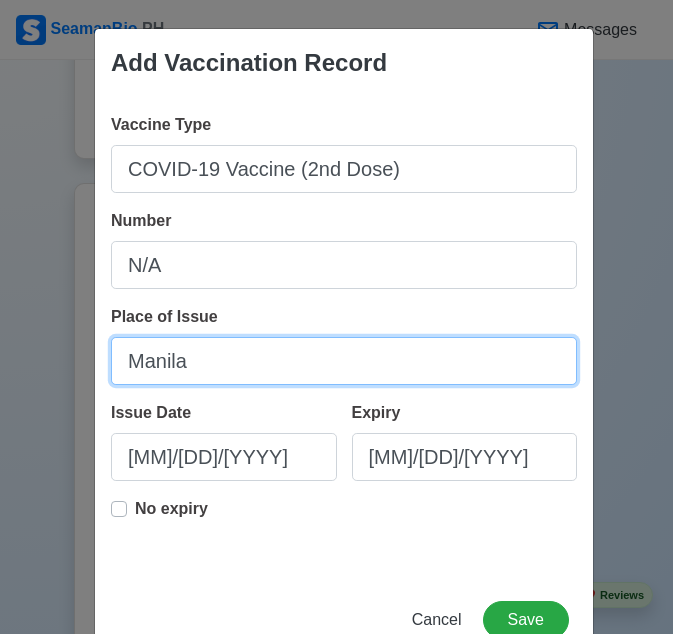 click on "Manila" at bounding box center [344, 361] 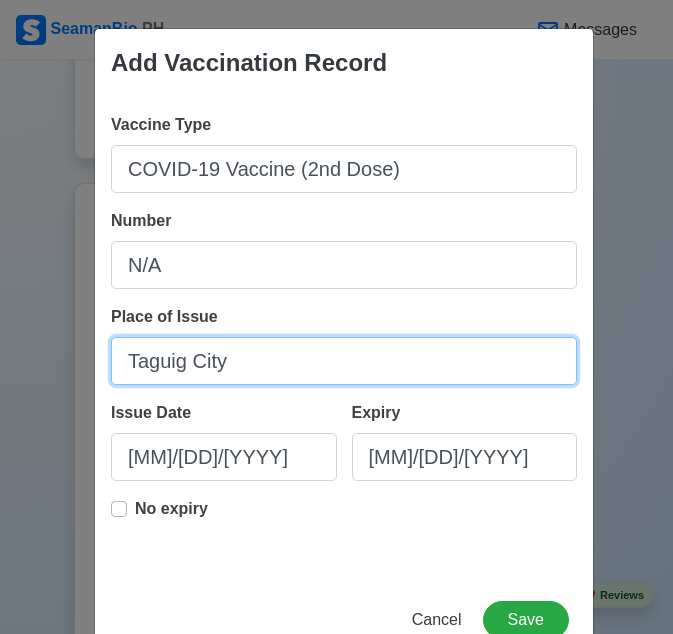 type on "Taguig City" 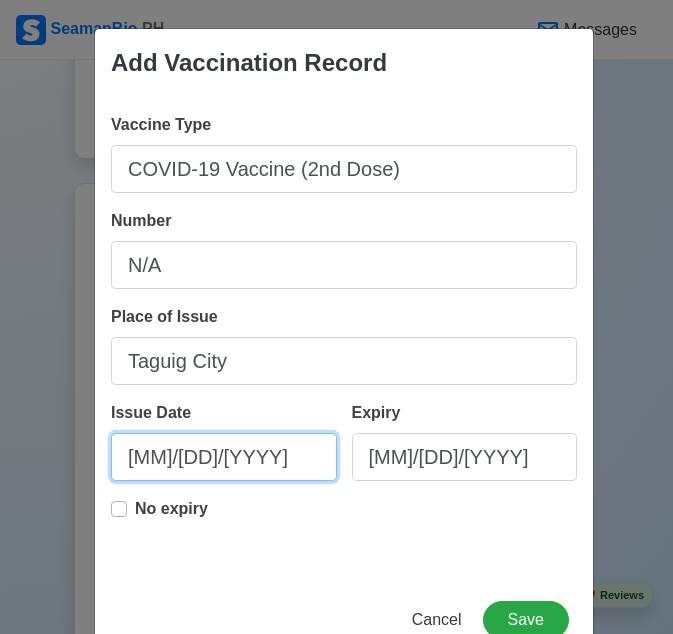 select on "****" 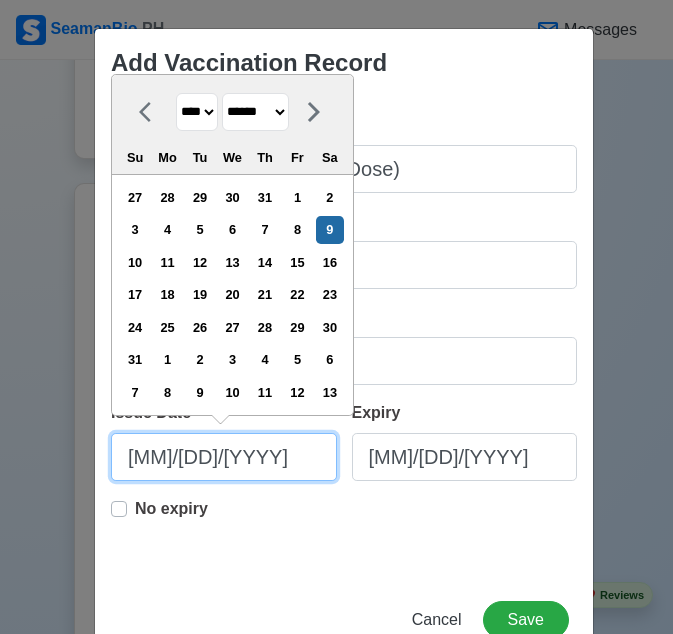 click on "[MM]/[DD]/[YYYY]" at bounding box center (224, 457) 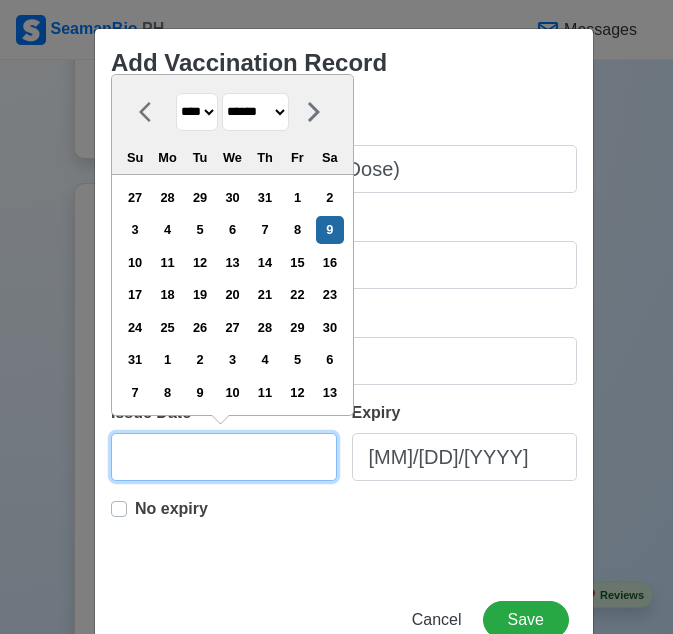 type on "0" 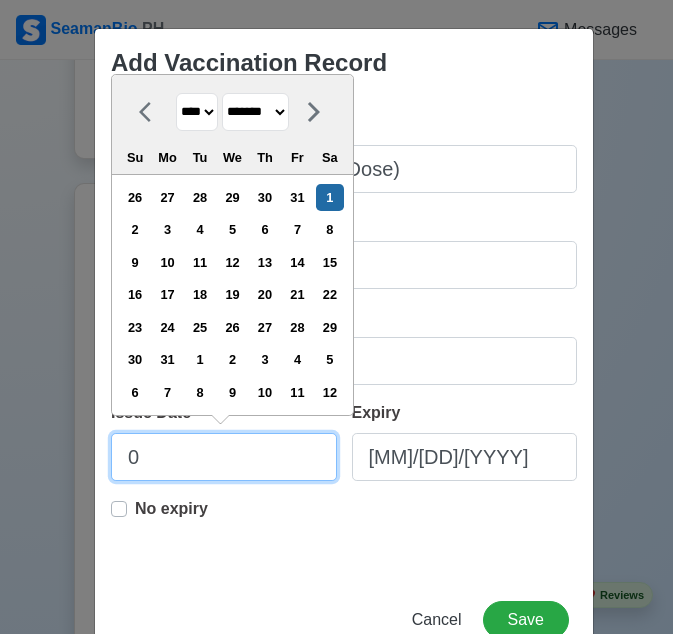 type on "07" 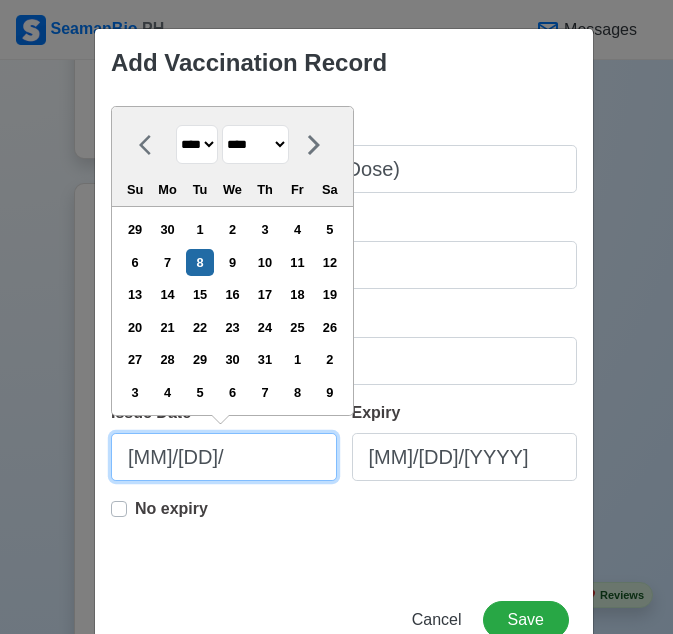 type on "[MM]/[DD]/[Y]" 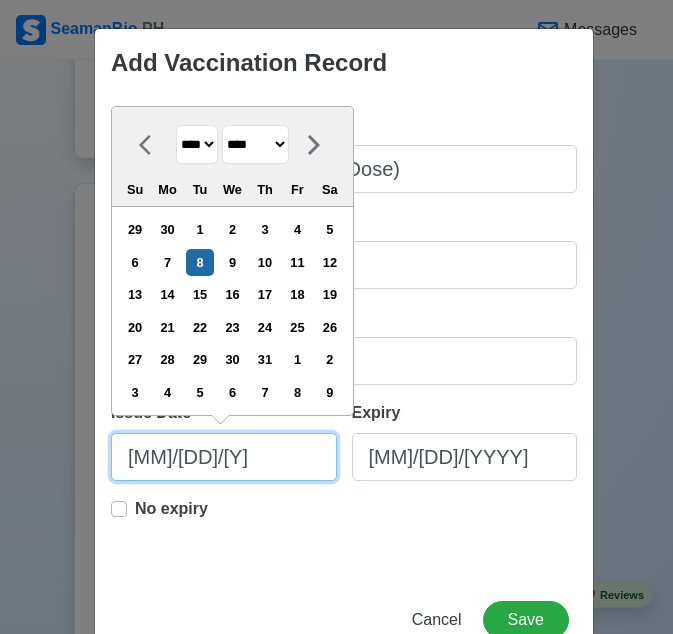 type on "[MM]/[DD]/" 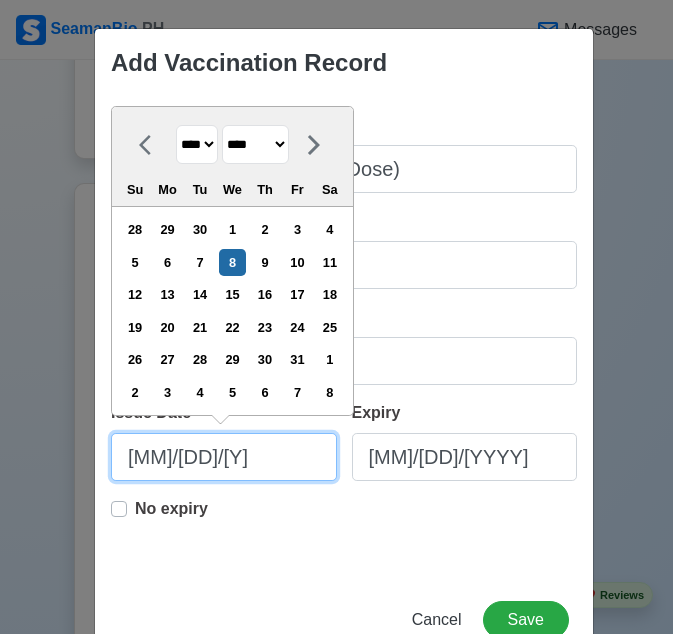 type on "07/08/2021" 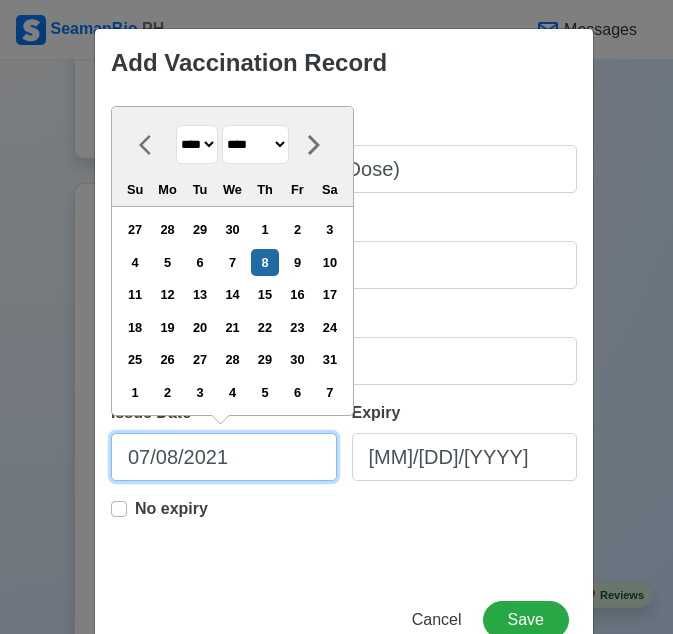 type on "07/08/2021" 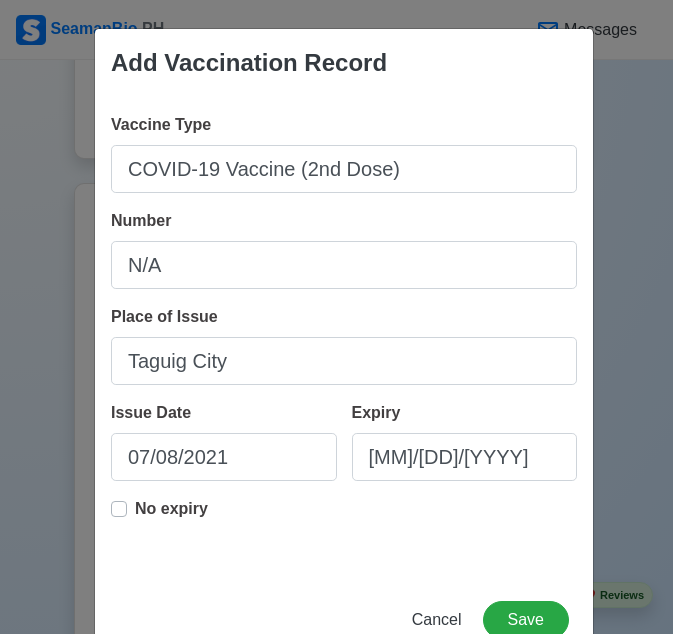 click on "No expiry" at bounding box center (171, 517) 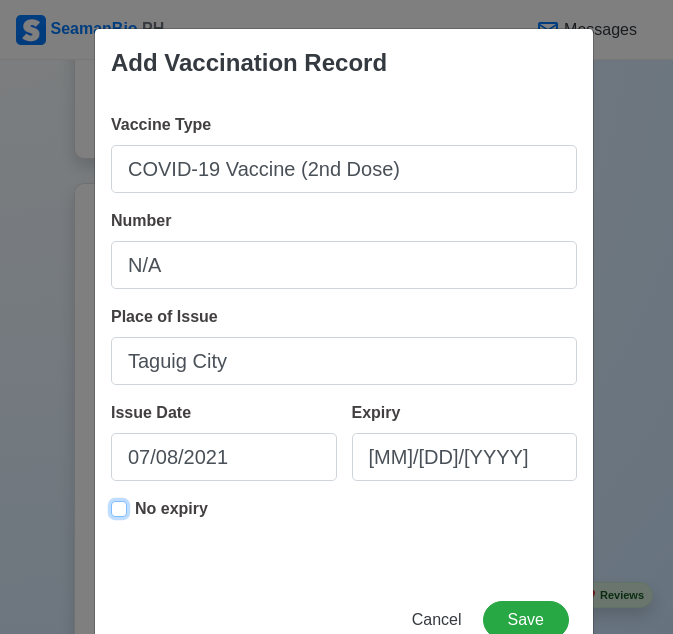 type on "07/08/2021" 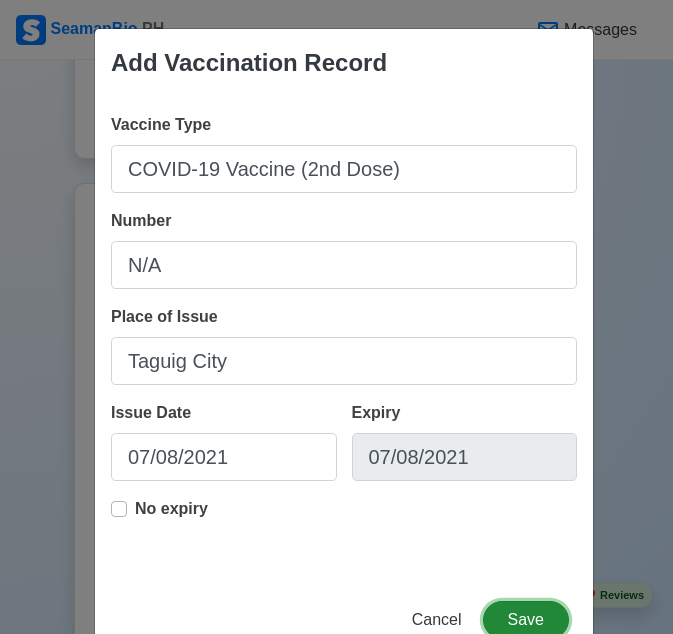 click on "Save" at bounding box center (526, 620) 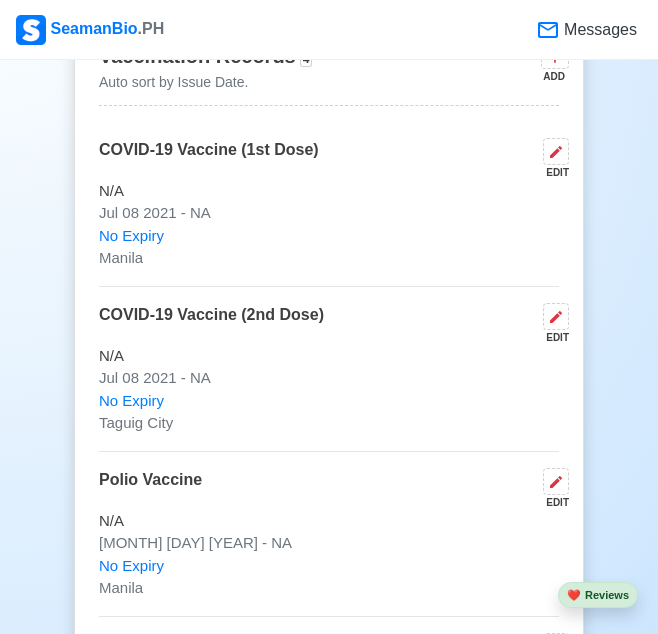 scroll, scrollTop: 2173, scrollLeft: 0, axis: vertical 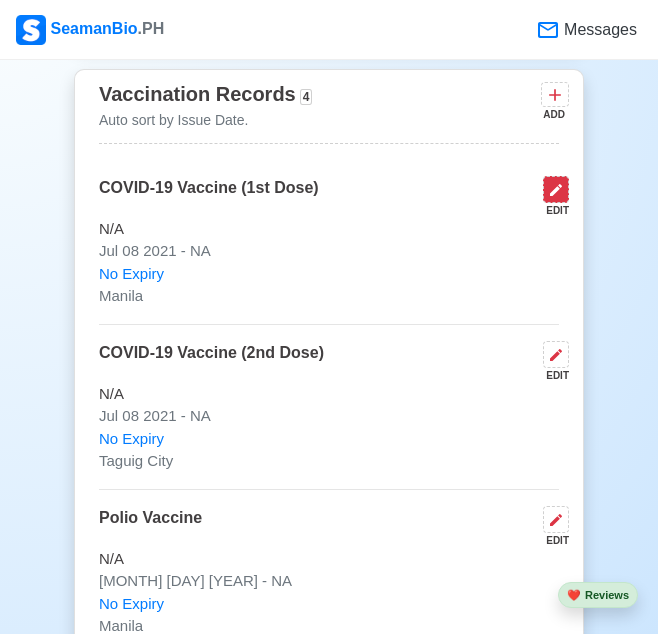 click at bounding box center (556, 189) 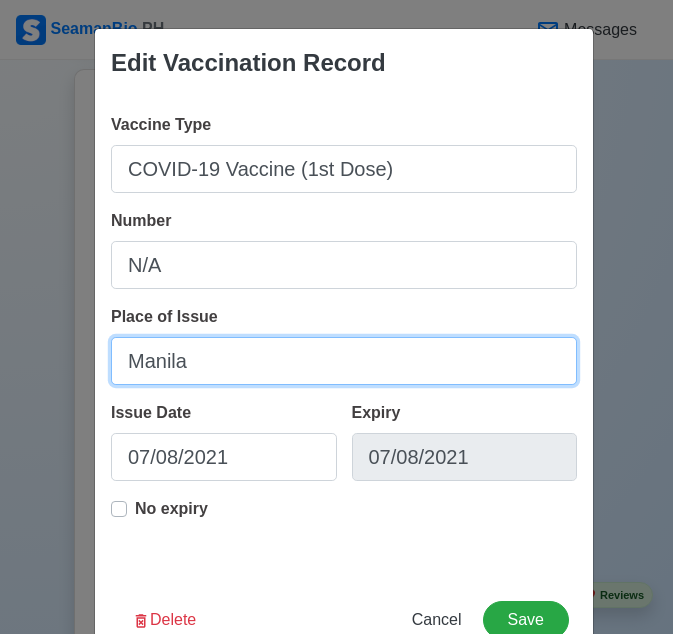 click on "Manila" at bounding box center [344, 361] 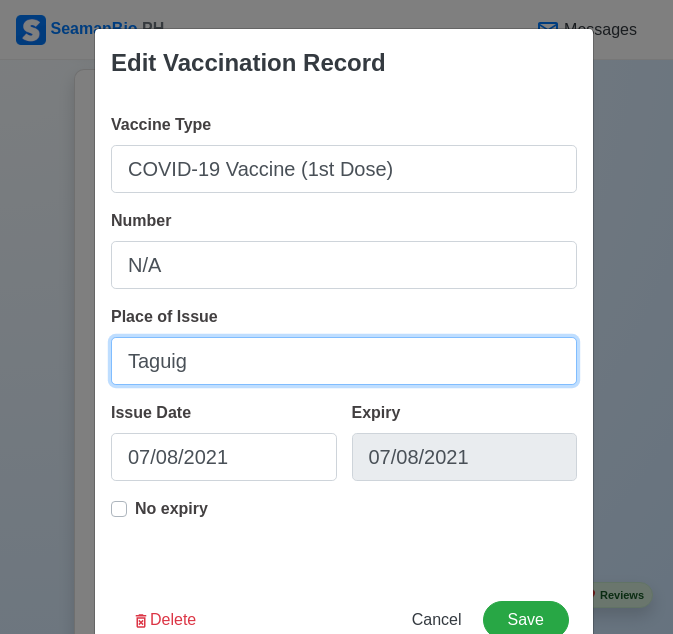 type on "Taguig City" 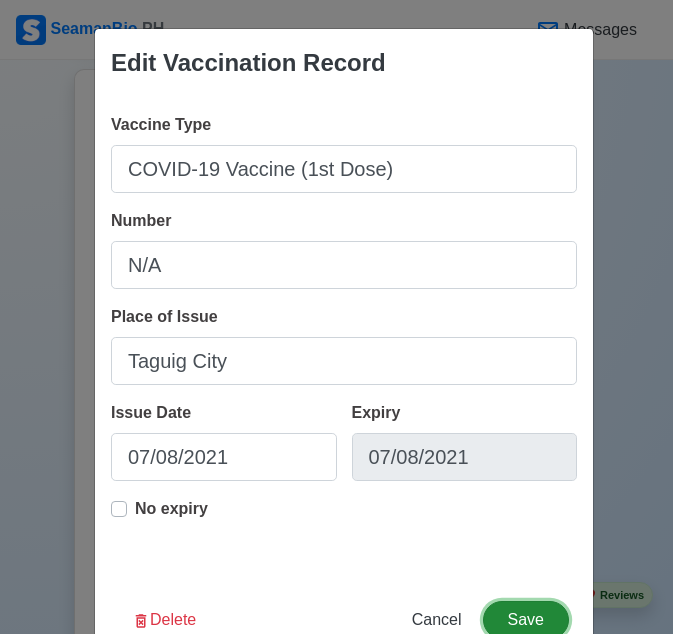 click on "Save" at bounding box center [526, 620] 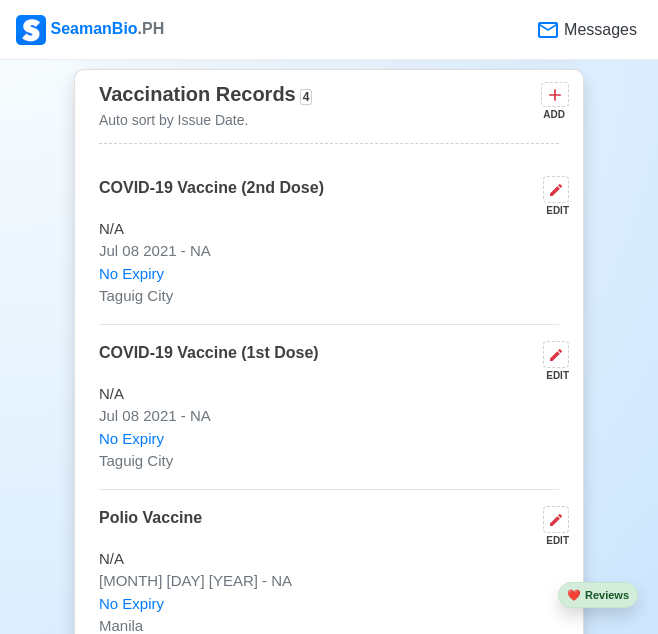 scroll, scrollTop: 2135, scrollLeft: 0, axis: vertical 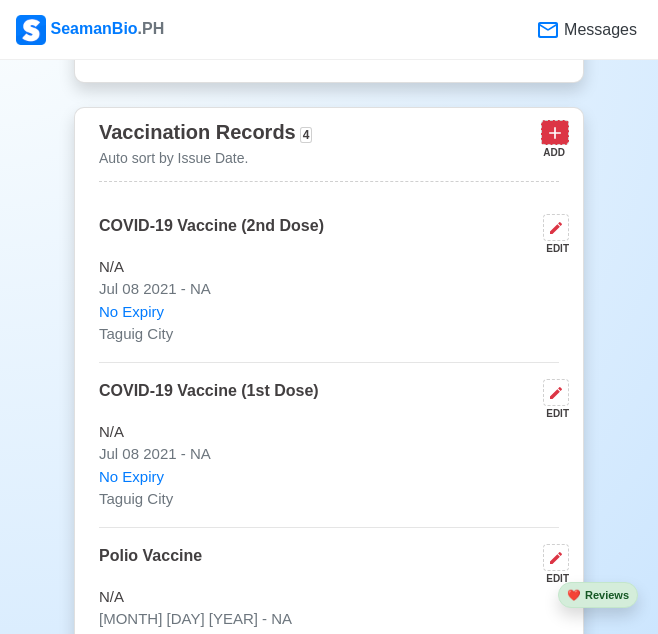 click at bounding box center [555, 132] 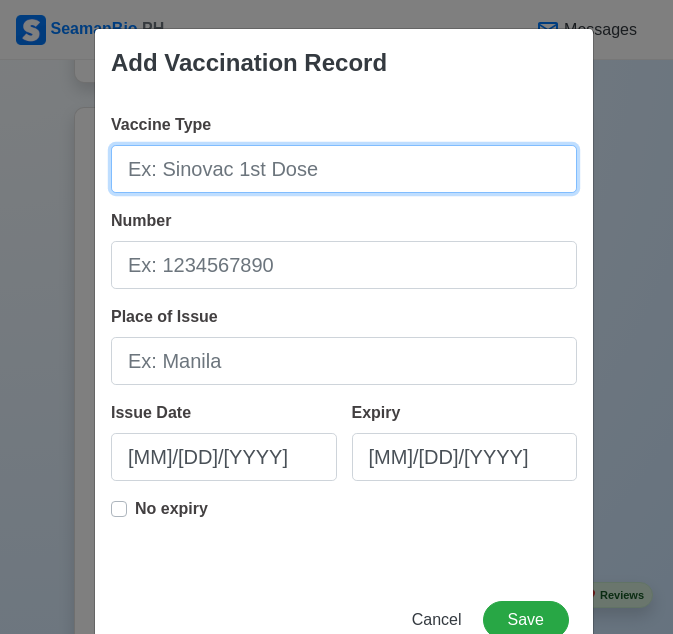 click on "Vaccine Type" at bounding box center [344, 169] 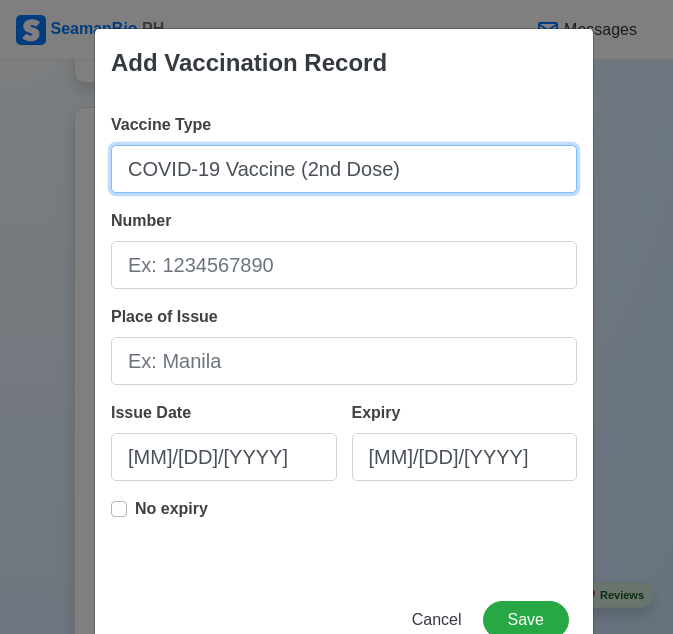click on "COVID-19 Vaccine (2nd Dose)" at bounding box center [344, 169] 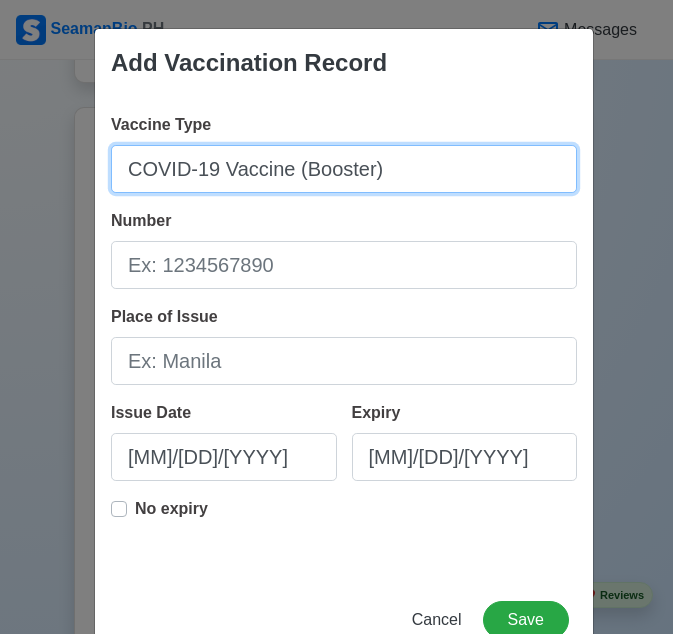 type on "COVID-19 Vaccine (Booster)" 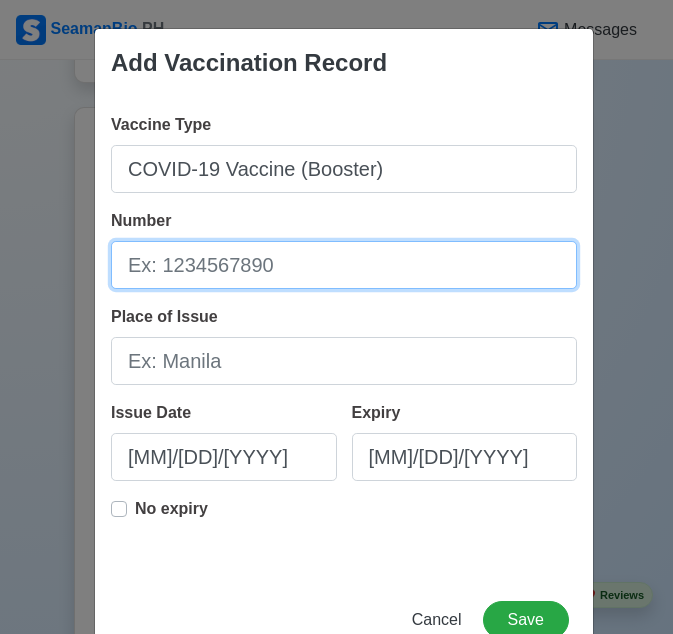 click on "Number" at bounding box center [344, 265] 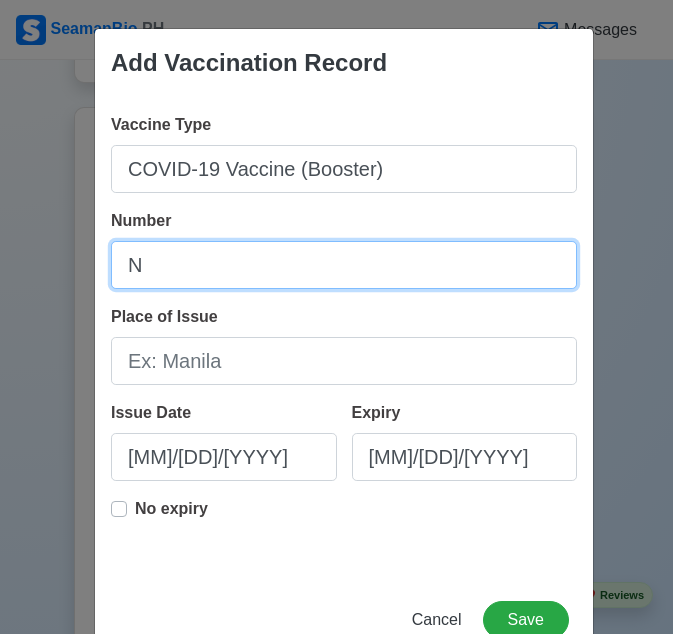 type on "N/A" 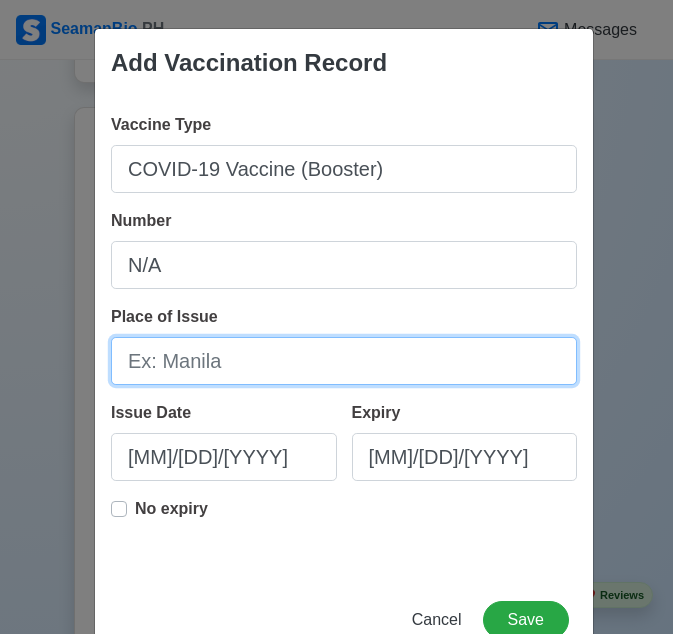 click on "Place of Issue" at bounding box center [344, 361] 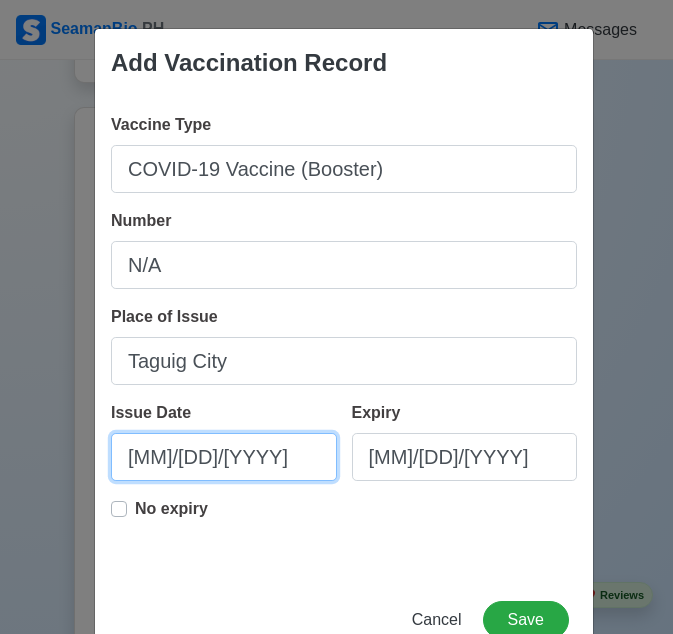 select on "****" 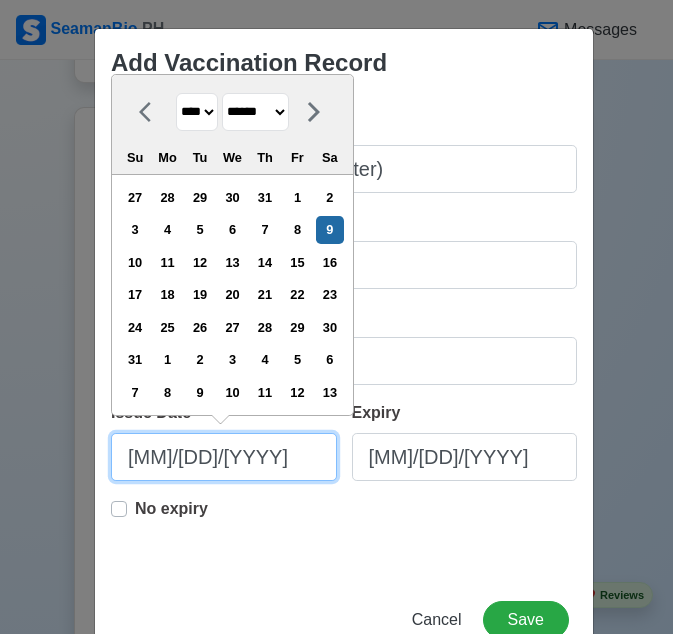 click on "[MM]/[DD]/[YYYY]" at bounding box center (224, 457) 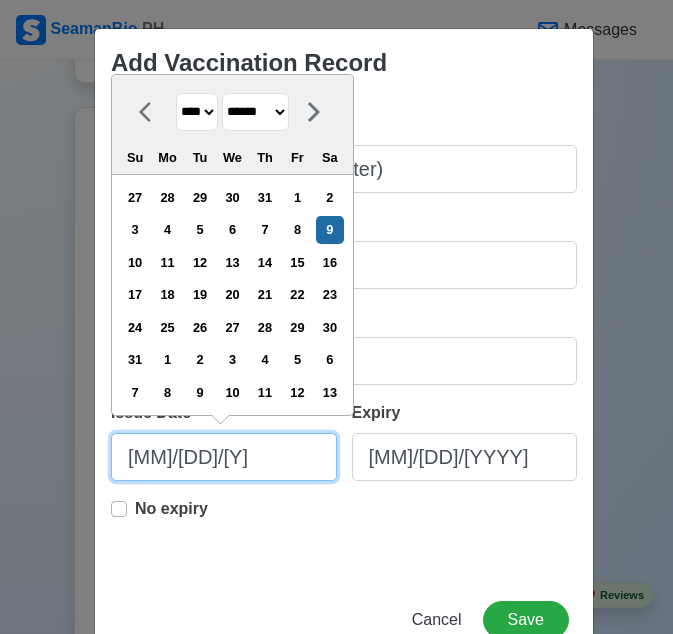 type on "[MM]/[DD]/" 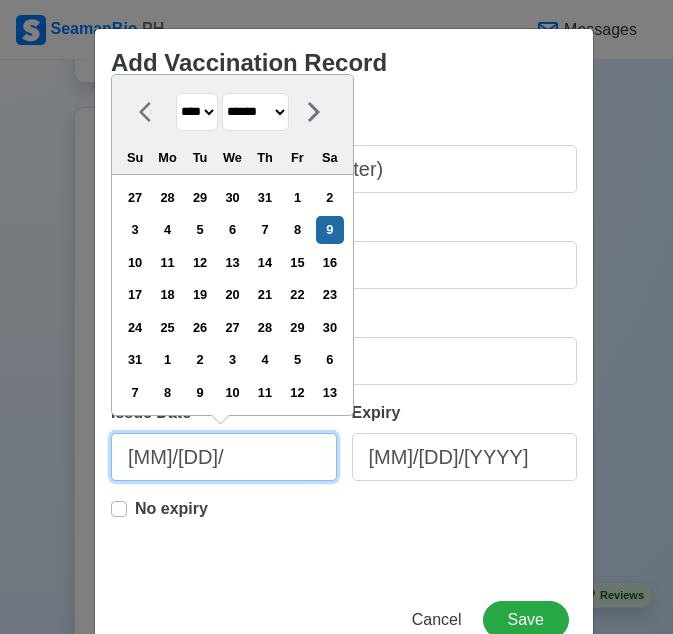 type on "[MM]/[DD]/[Y]" 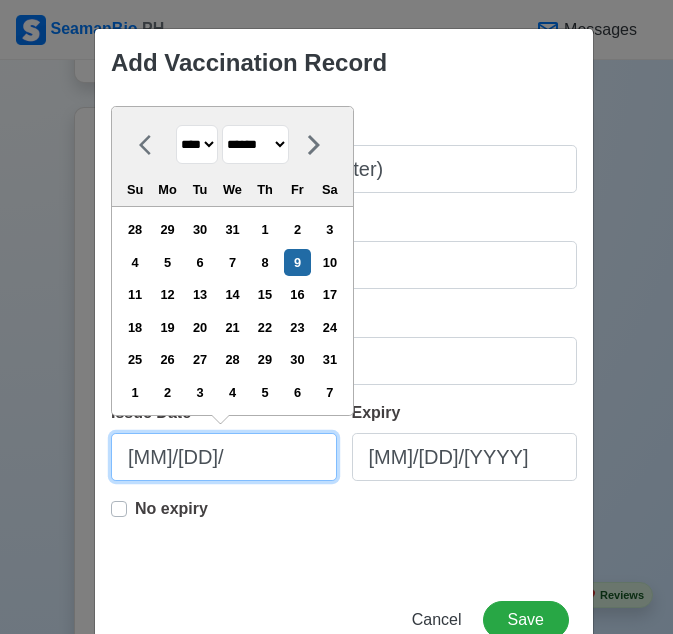 type on "[MM]/[DD]" 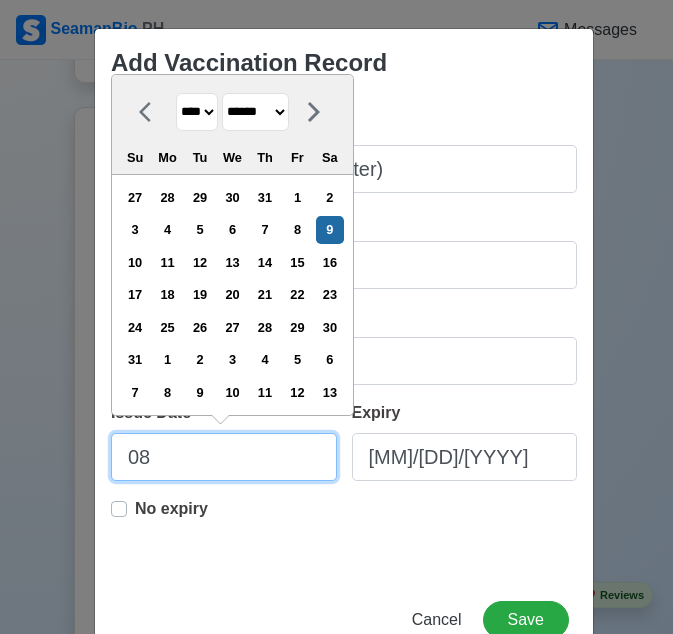 type on "0" 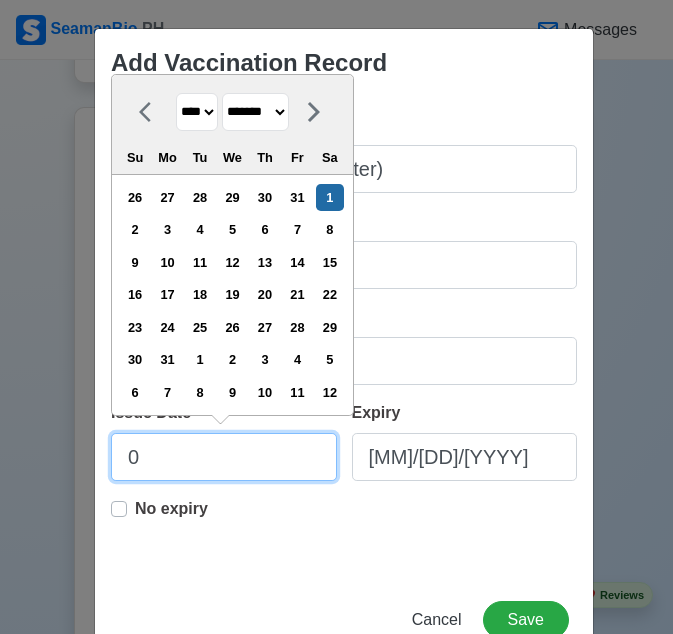 type on "07" 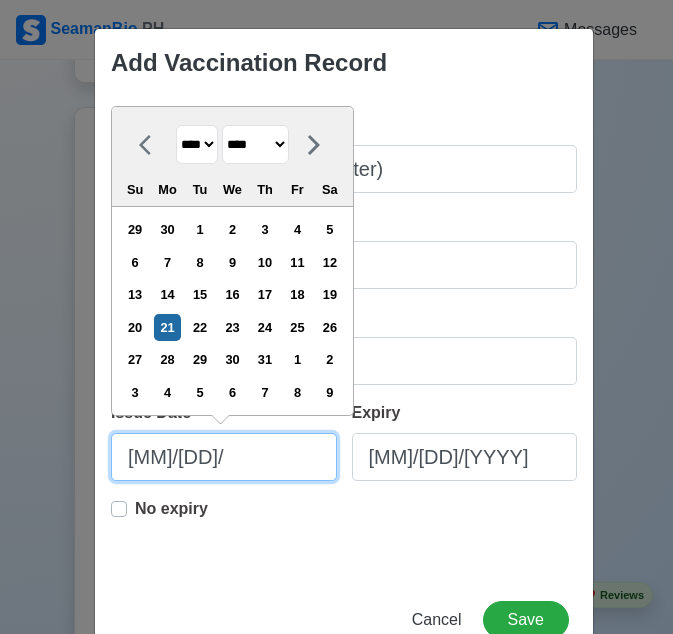 type on "[MM]/[DD]/[Y]" 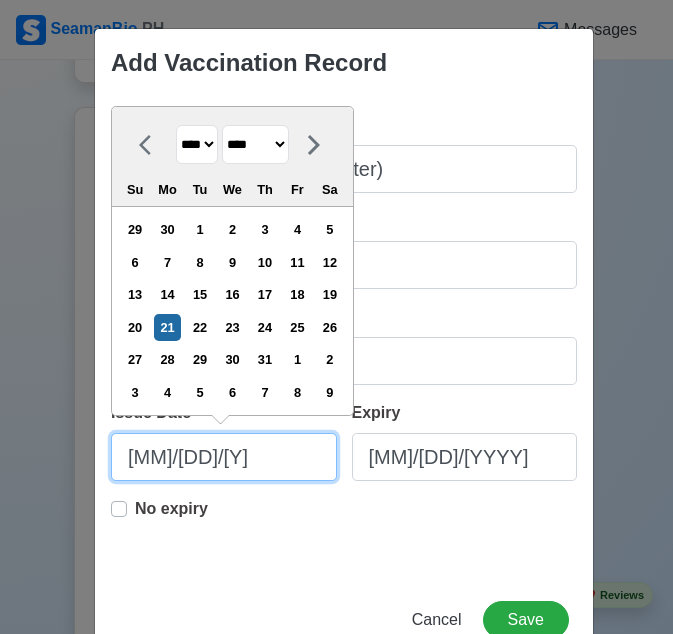 select on "****" 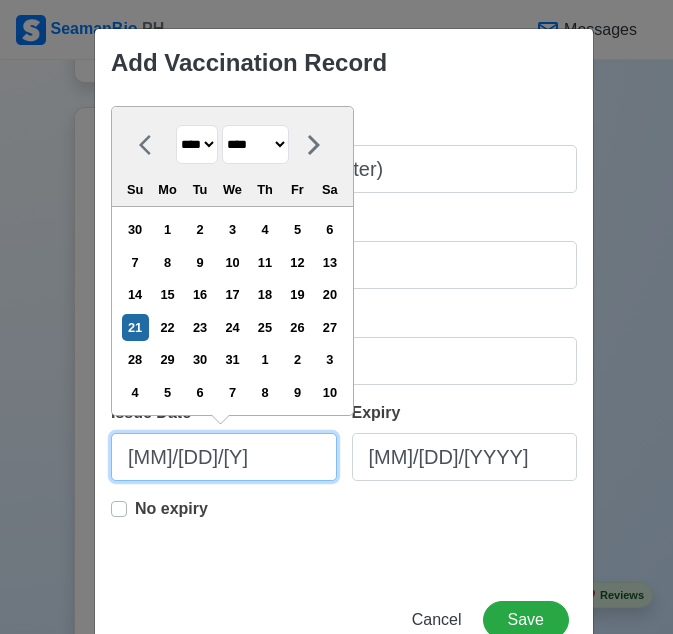type on "07/21/20" 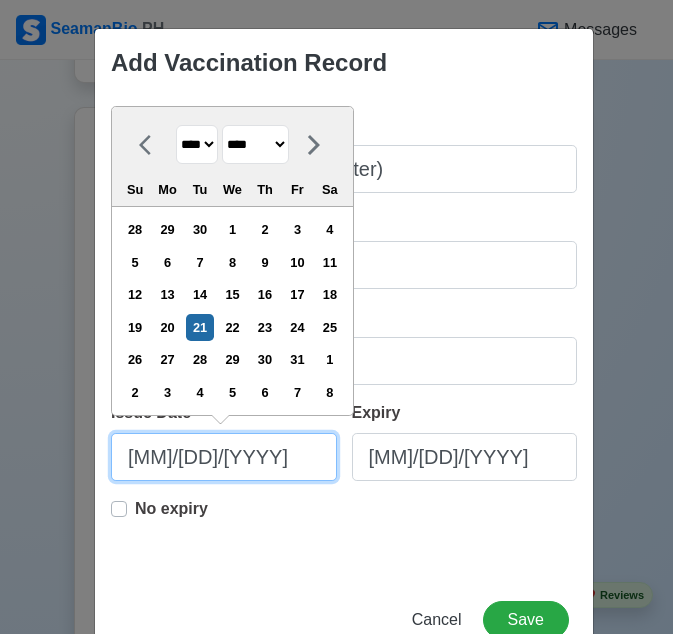 type on "[MM]/[DD]/[YYYY]" 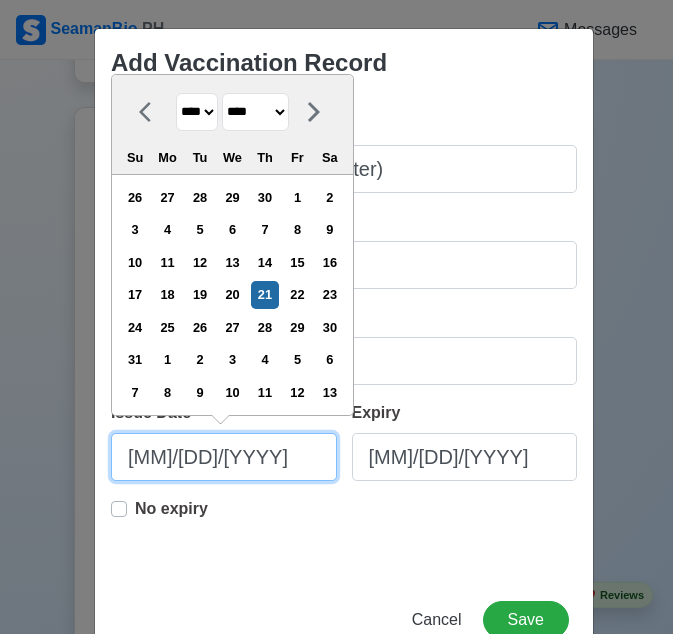 type on "[MM]/[DD]/[YYYY]" 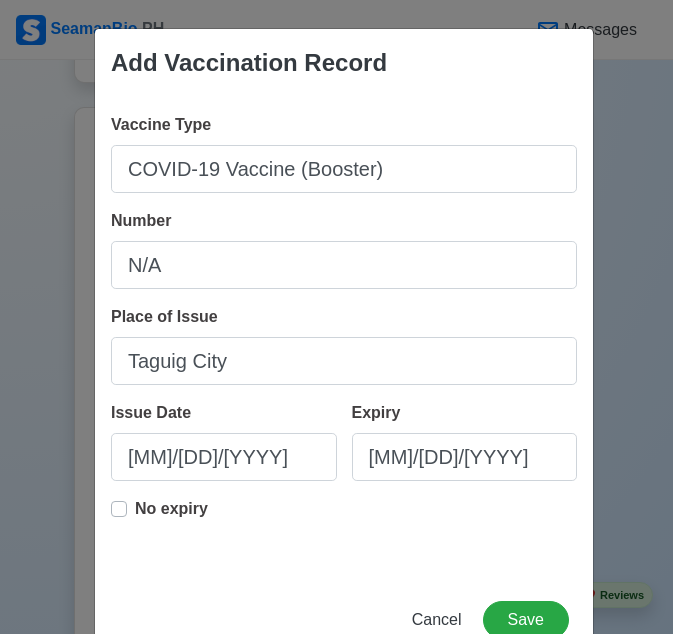 click on "No expiry" at bounding box center (171, 517) 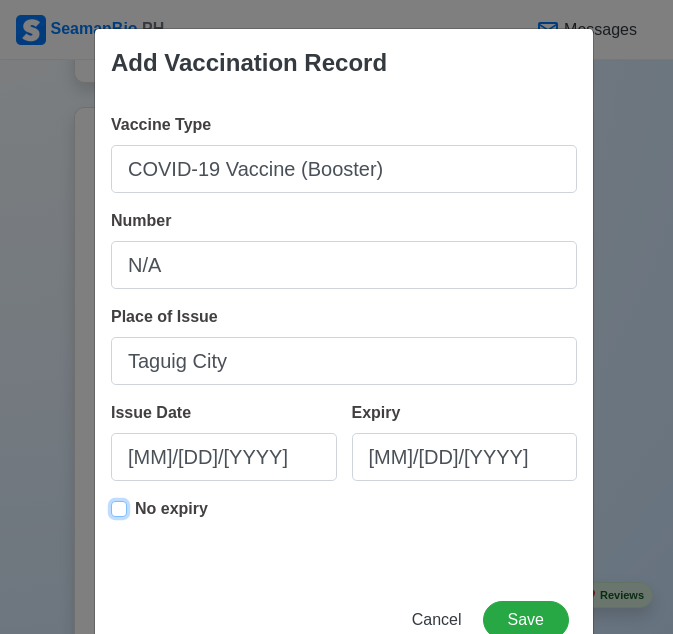 type on "[MM]/[DD]/[YYYY]" 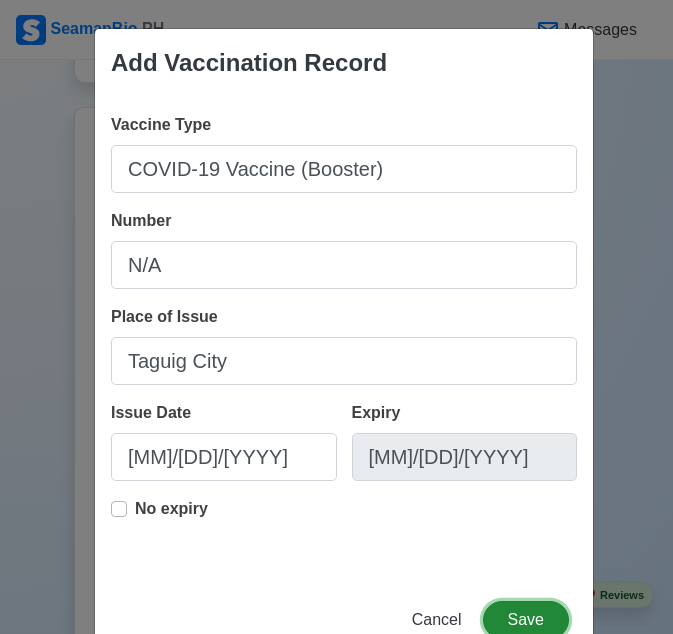click on "Save" at bounding box center [526, 620] 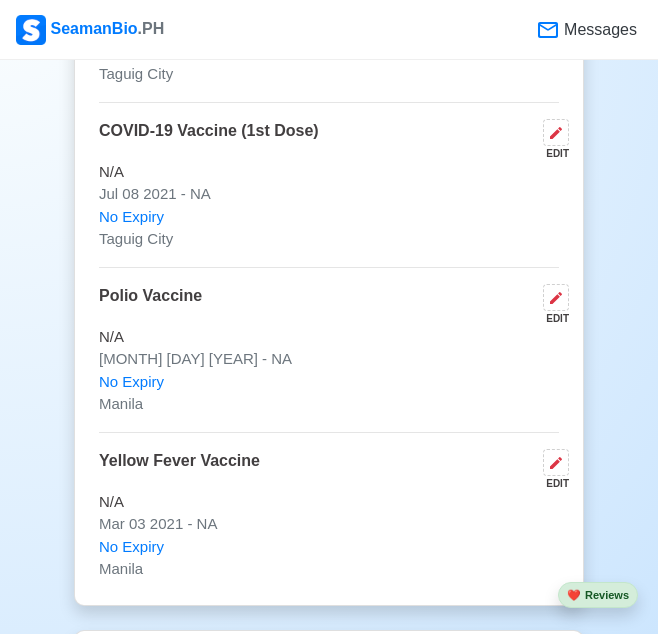 scroll, scrollTop: 2541, scrollLeft: 0, axis: vertical 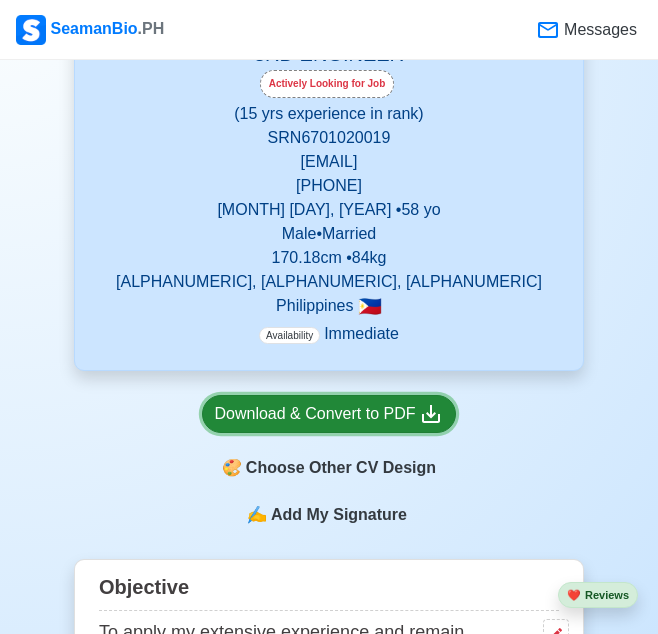 click on "Download & Convert to PDF" at bounding box center (329, 414) 